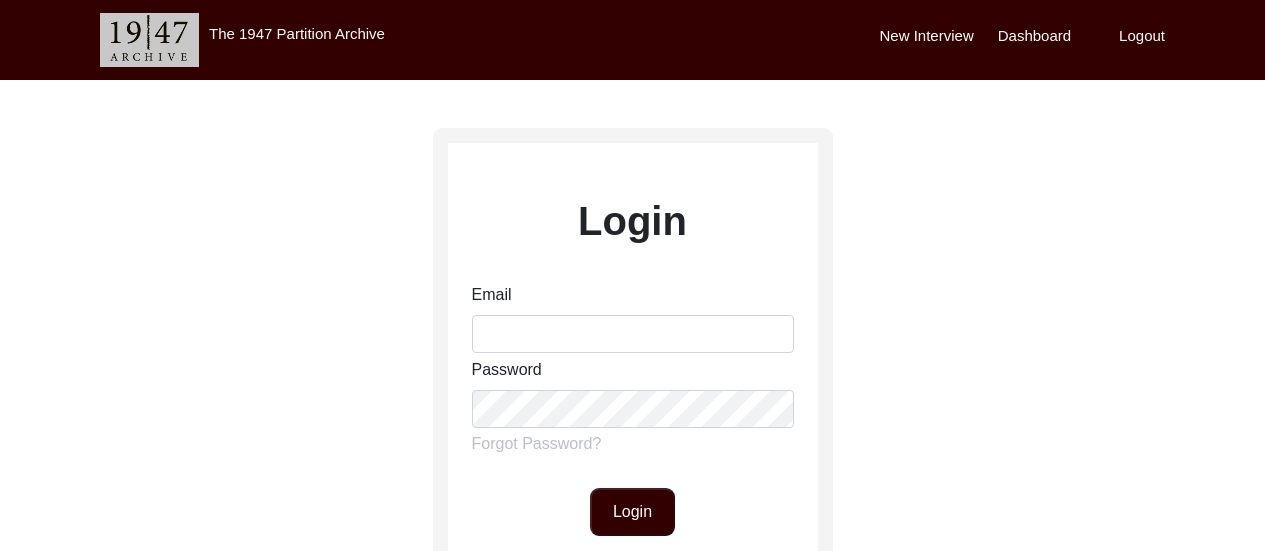 scroll, scrollTop: 0, scrollLeft: 0, axis: both 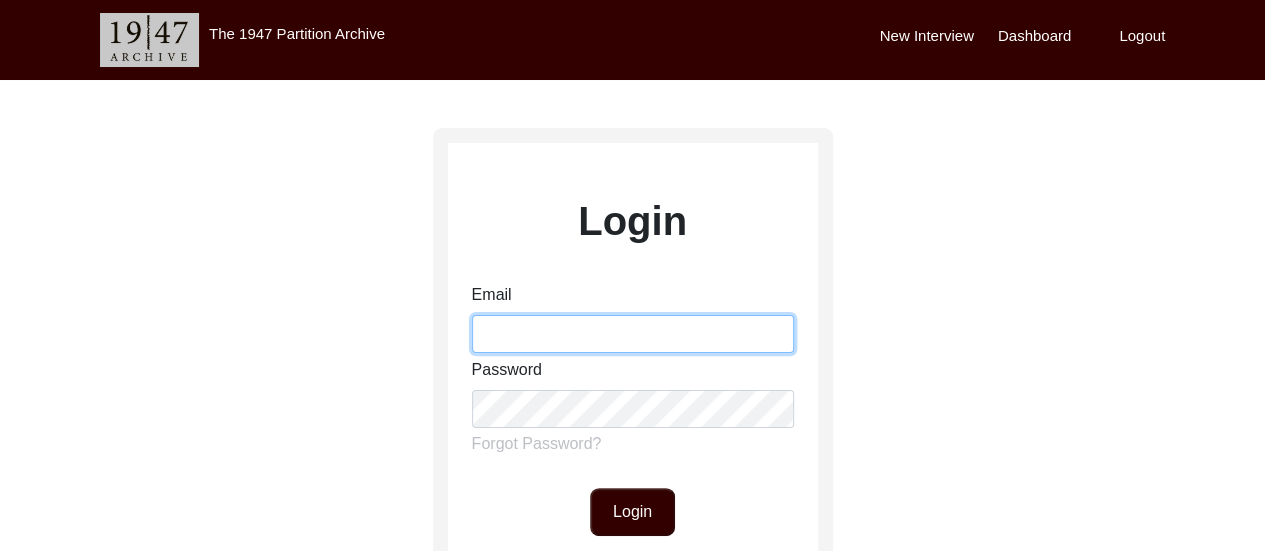click on "Email" at bounding box center [633, 334] 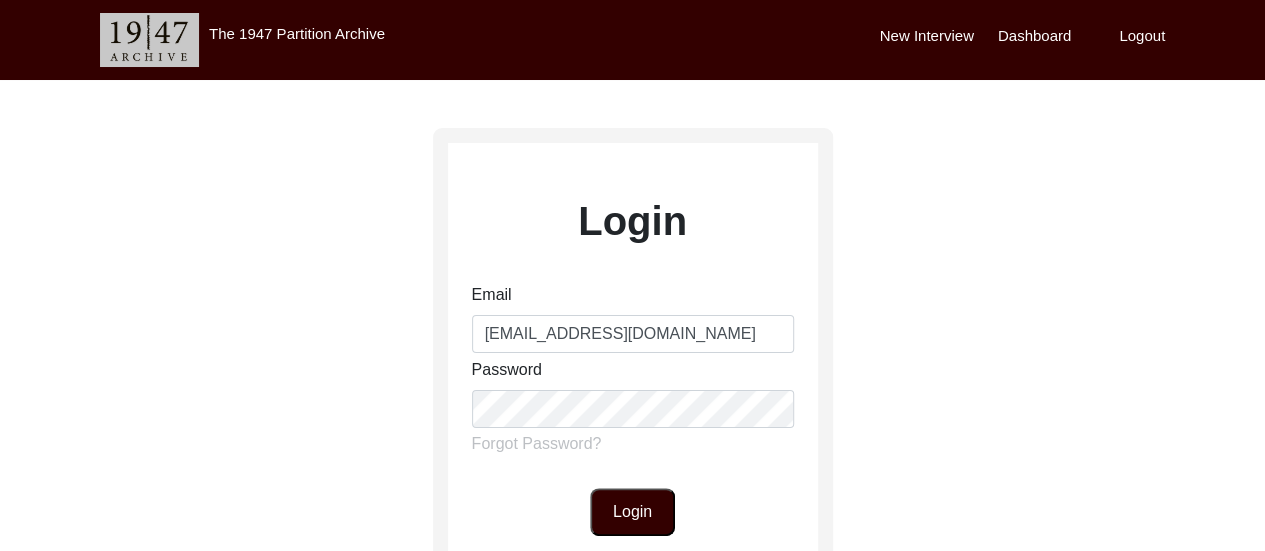 click on "Login" 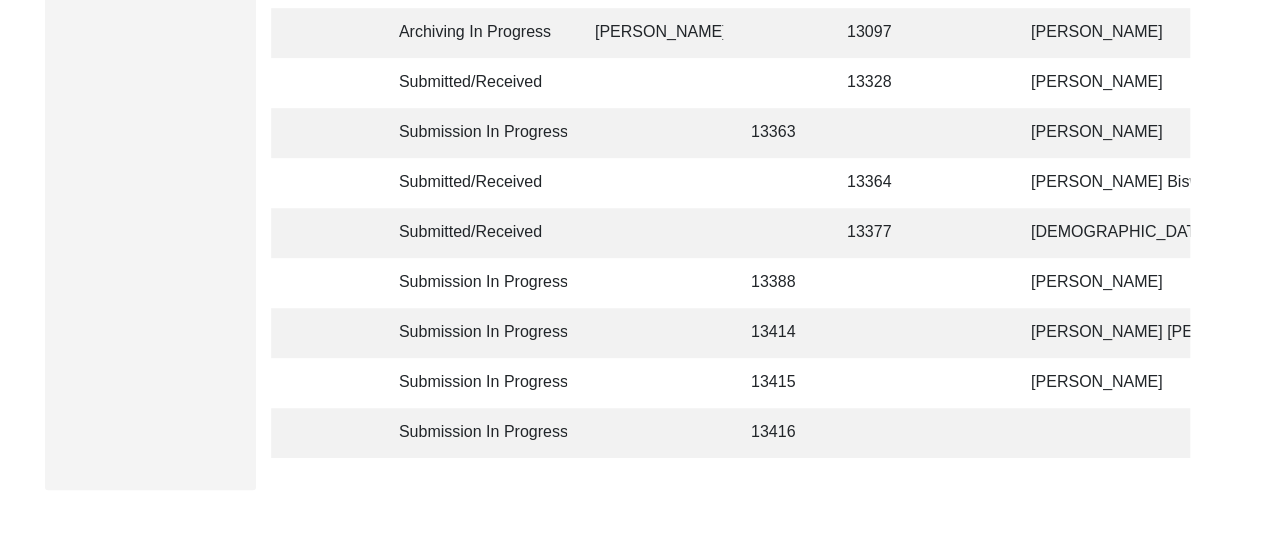scroll, scrollTop: 440, scrollLeft: 0, axis: vertical 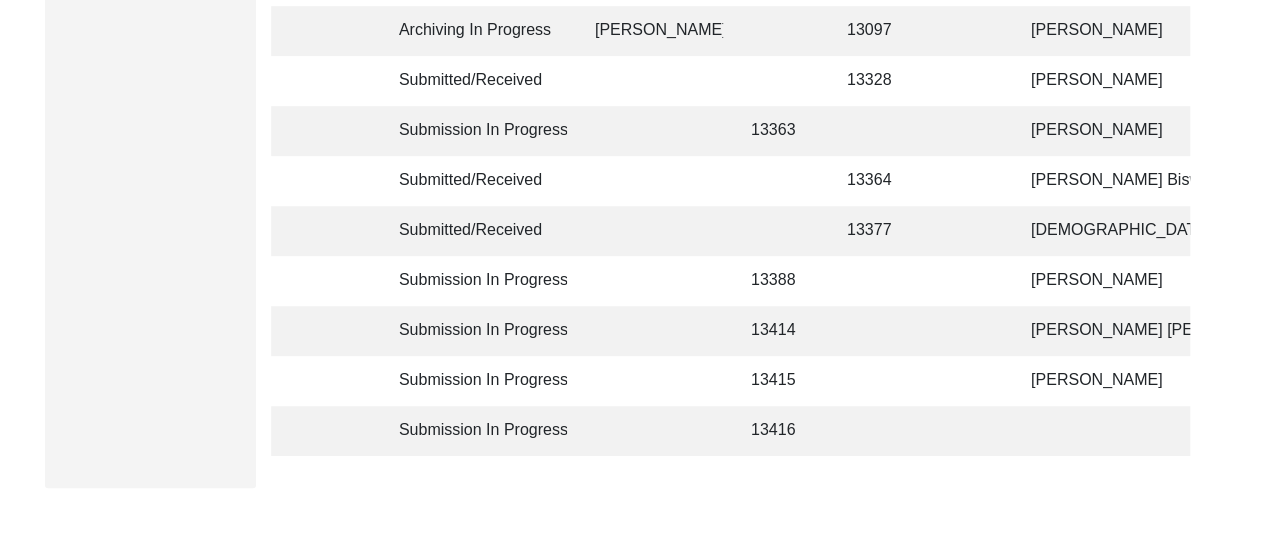 click 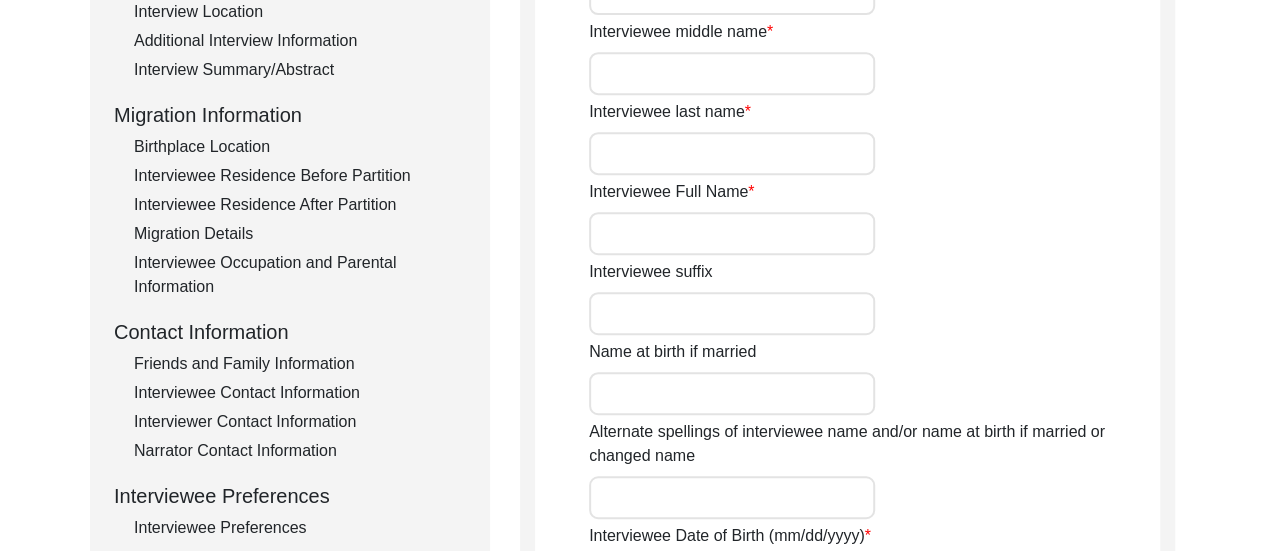 type on "Sadhan" 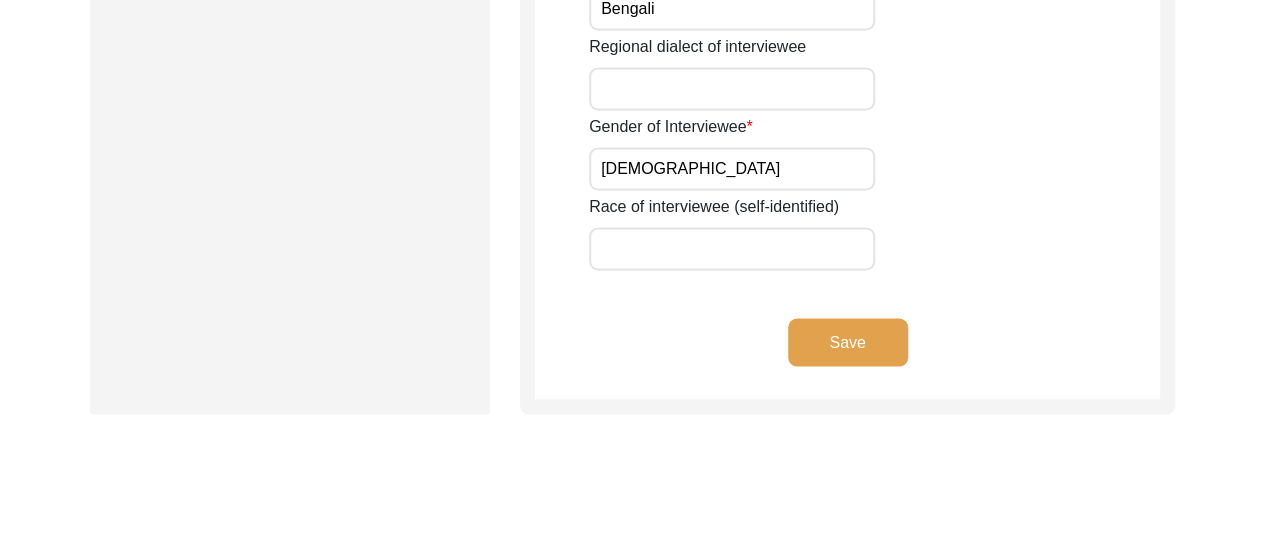 scroll, scrollTop: 1600, scrollLeft: 0, axis: vertical 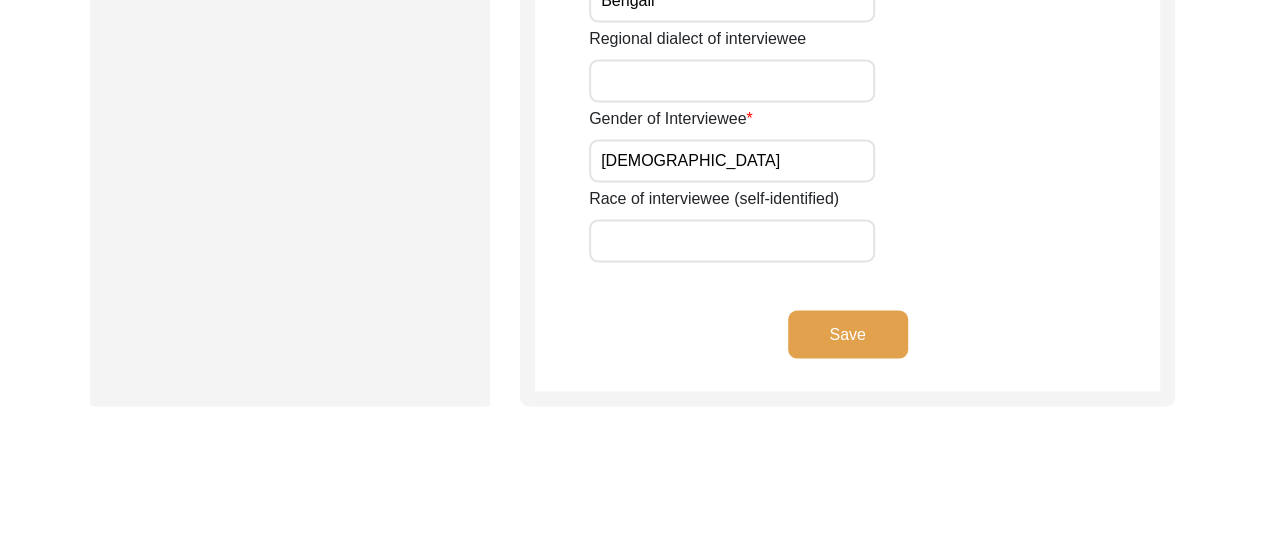 click on "Save" 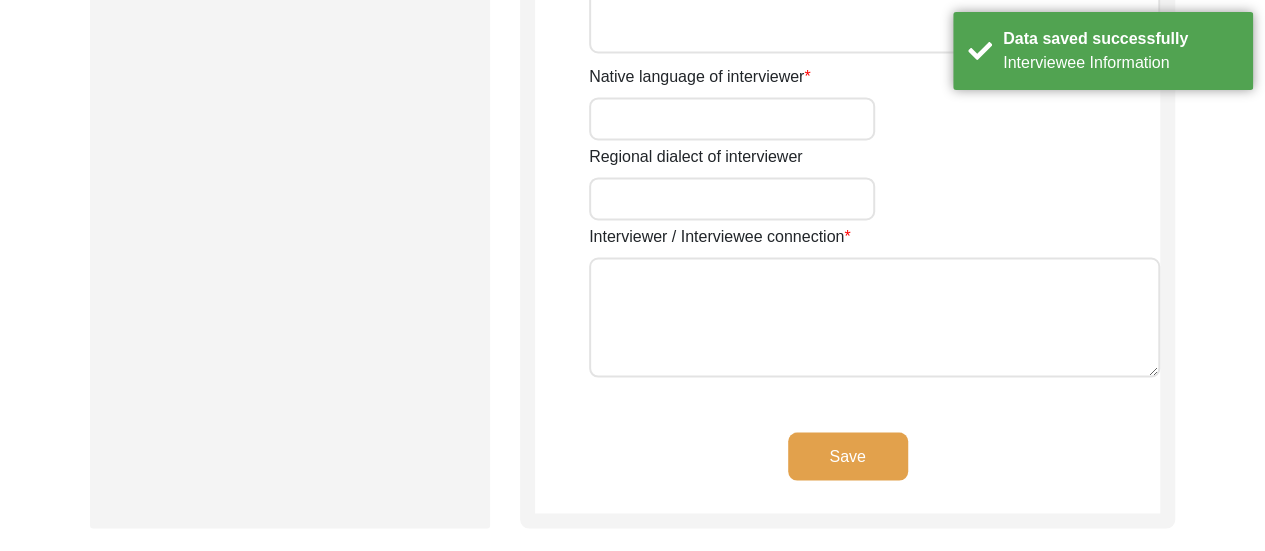 type on "[PERSON_NAME]" 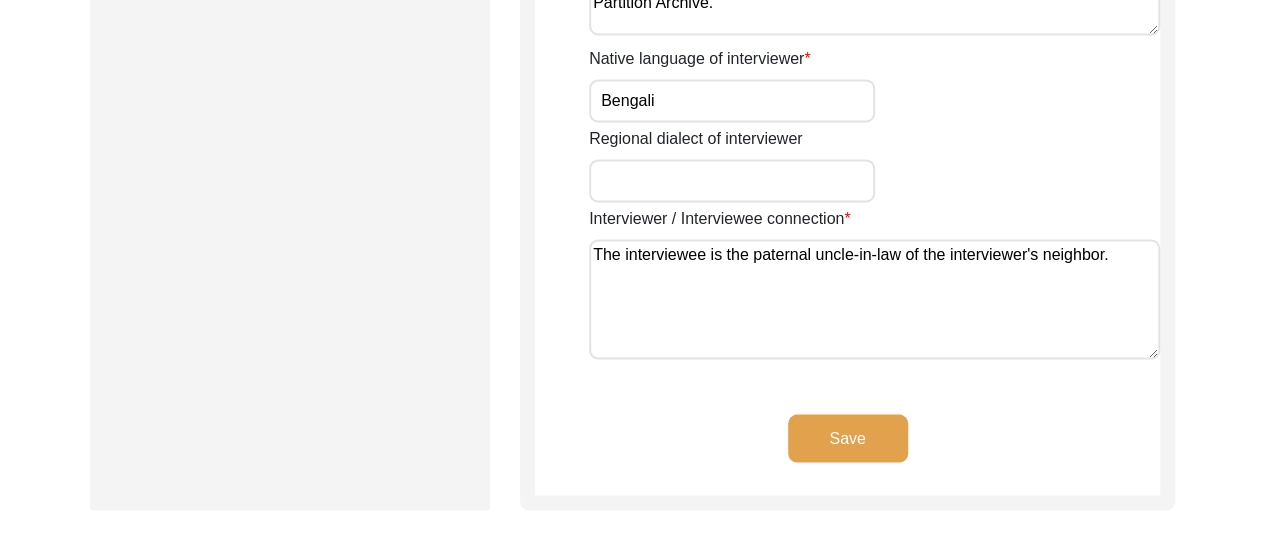 scroll, scrollTop: 1720, scrollLeft: 0, axis: vertical 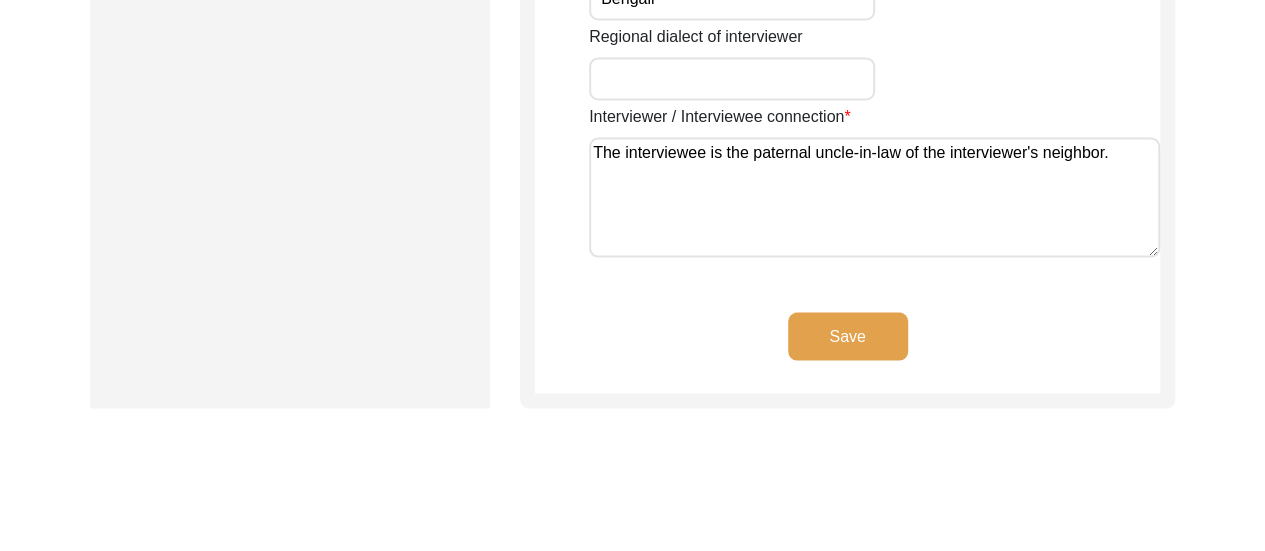 click on "Save" 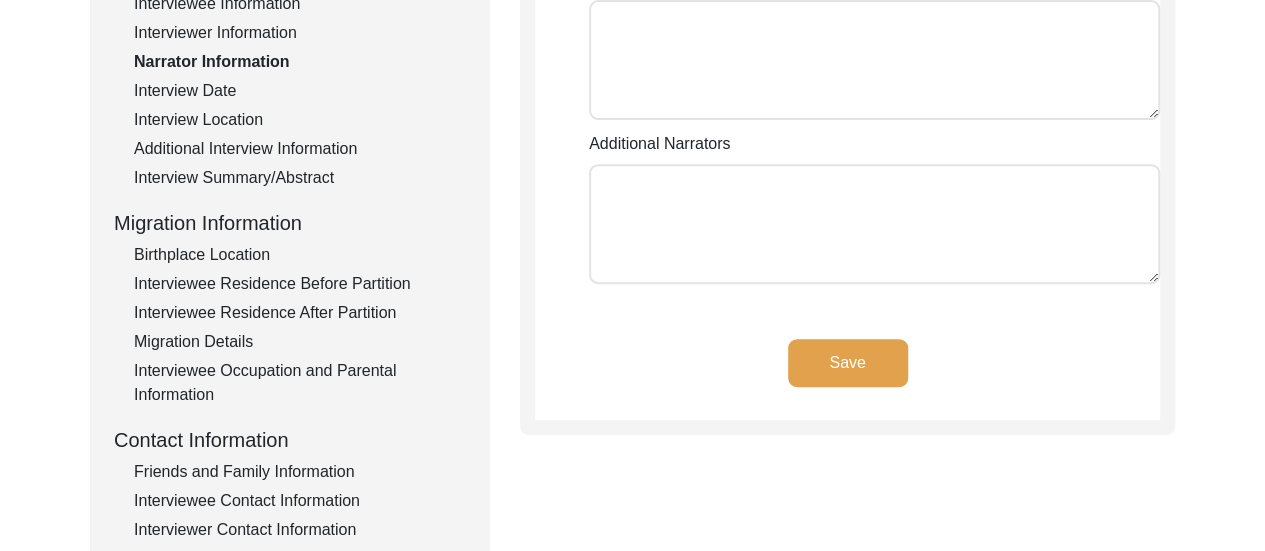 scroll, scrollTop: 334, scrollLeft: 0, axis: vertical 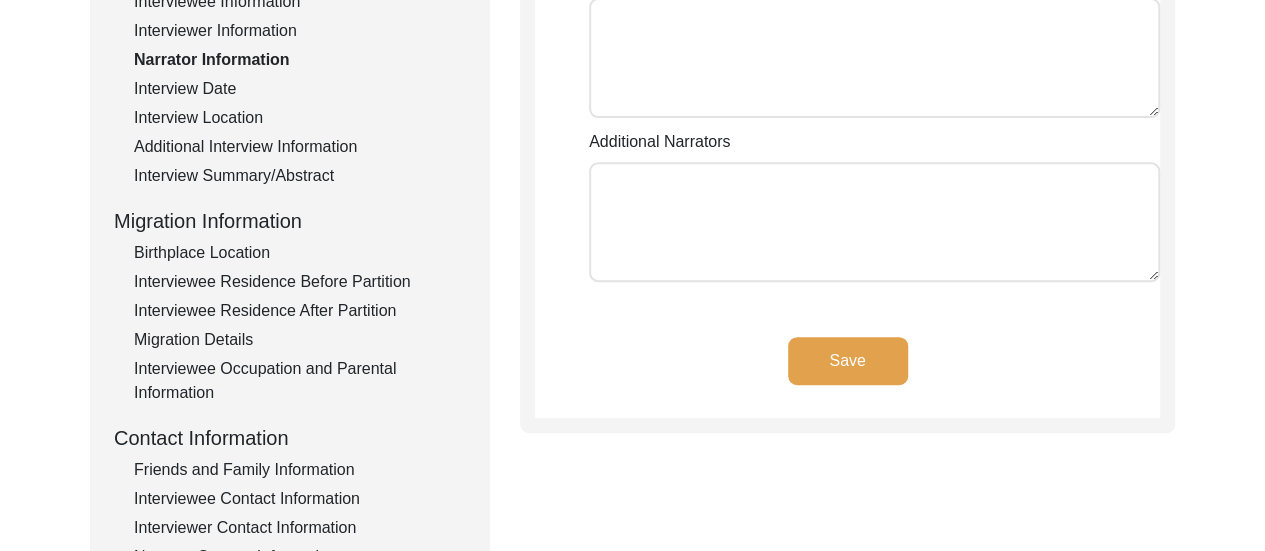 click on "Save" 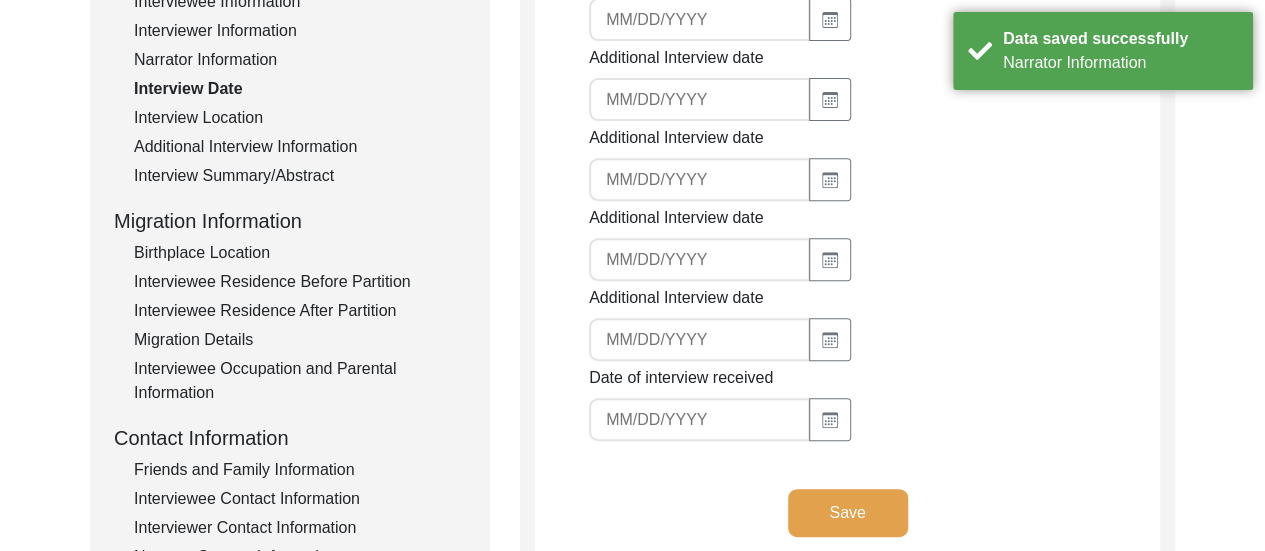 type on "[DATE]" 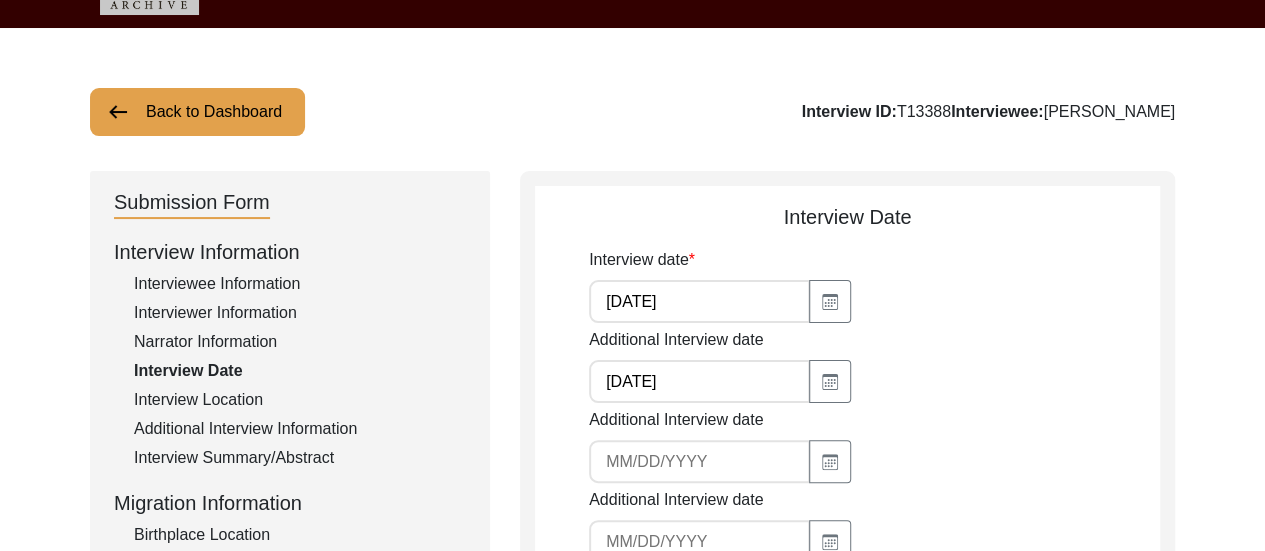 scroll, scrollTop: 54, scrollLeft: 0, axis: vertical 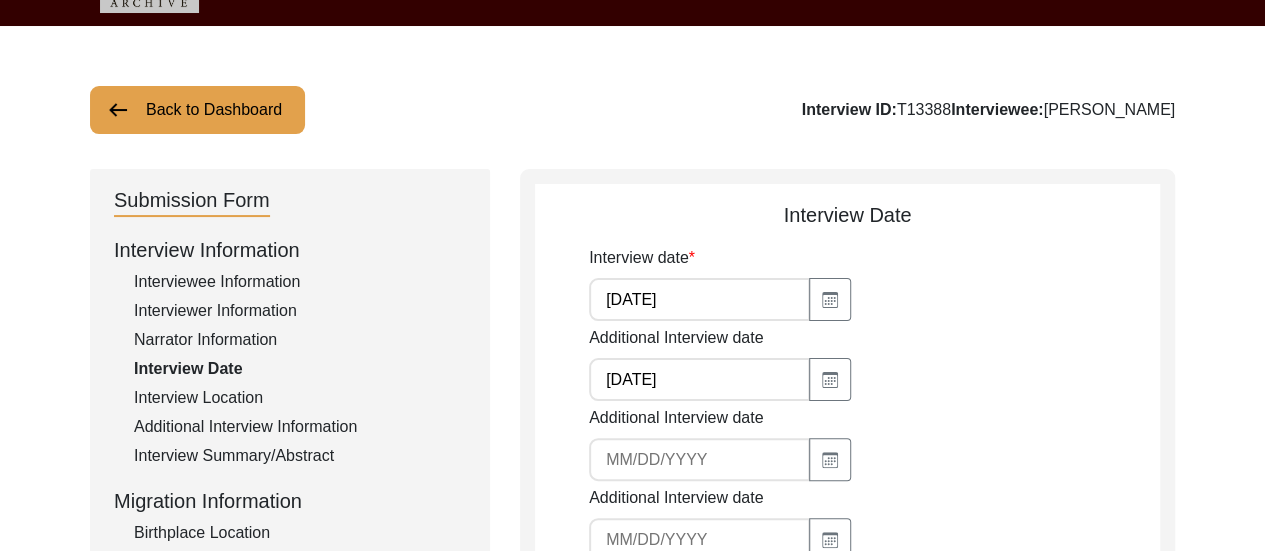 click on "Interview Location" 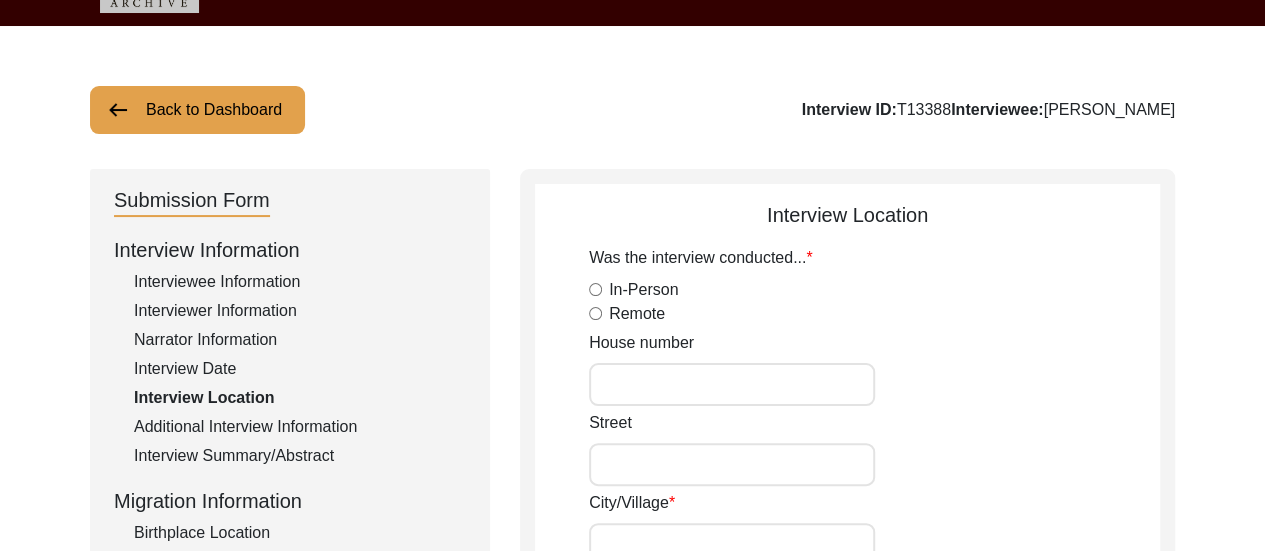 radio on "true" 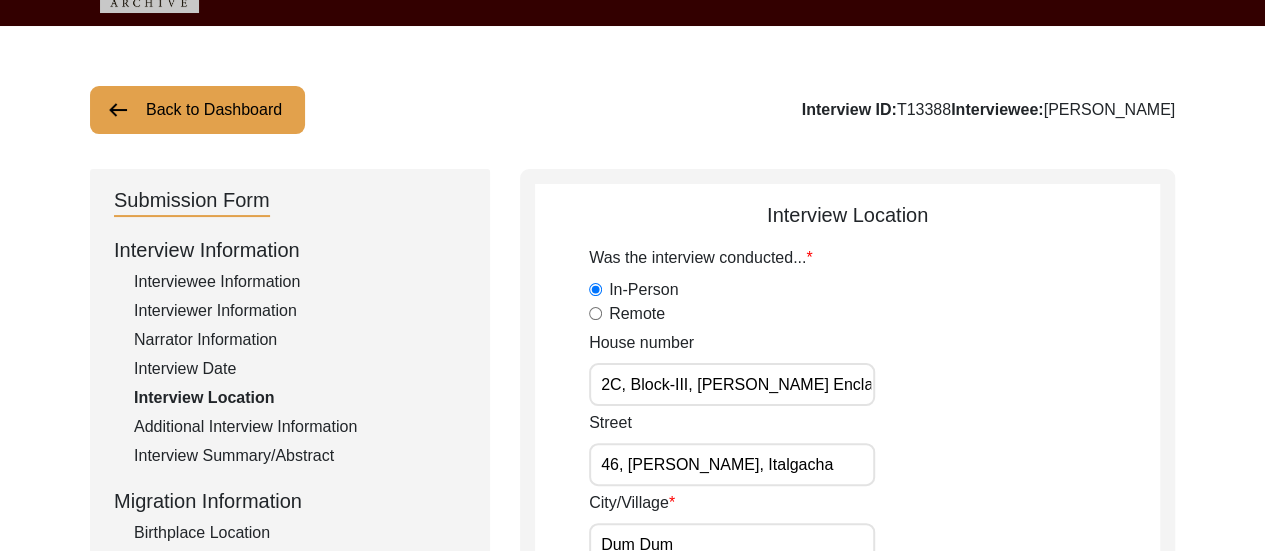click on "House number 2C, Block-III, [PERSON_NAME] Enclave," 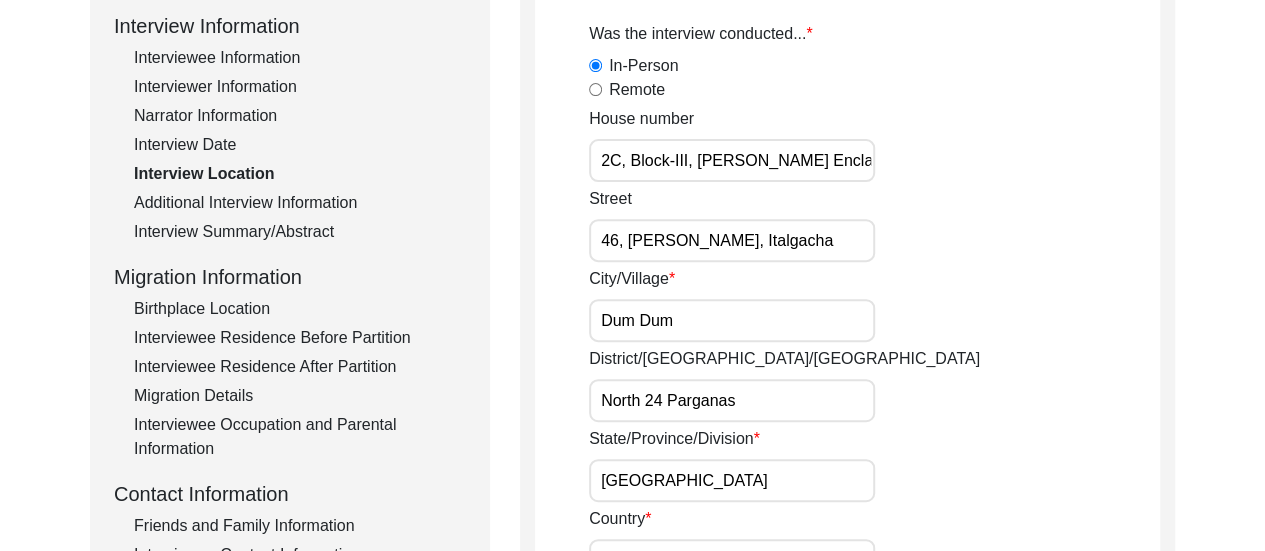 scroll, scrollTop: 294, scrollLeft: 0, axis: vertical 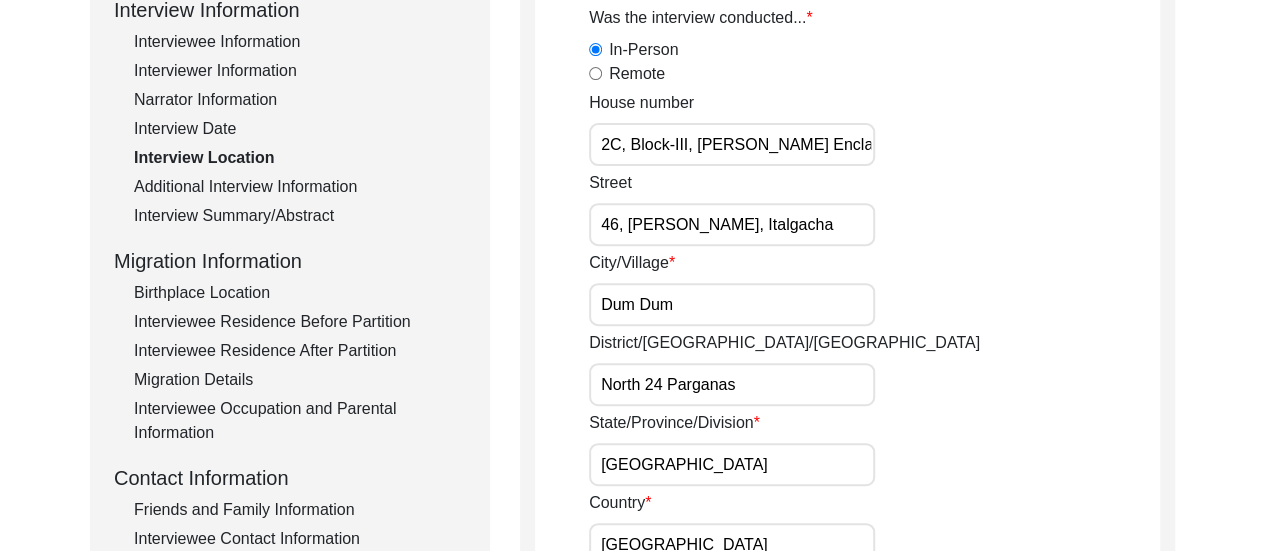 click on "46, [PERSON_NAME], Italgacha" at bounding box center [732, 224] 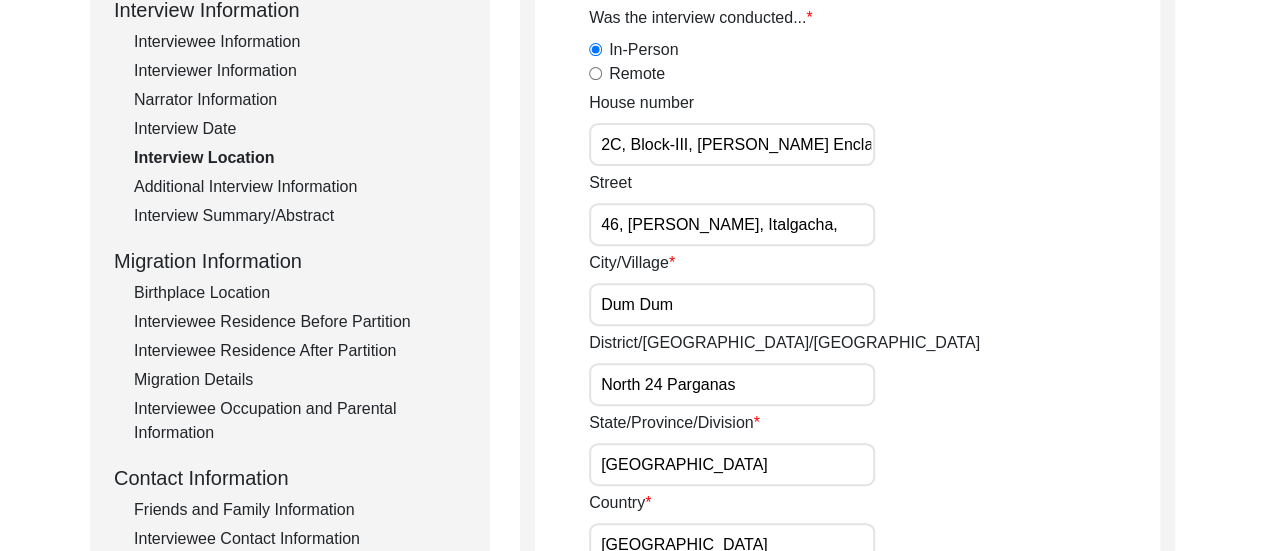 type on "46, [PERSON_NAME], Italgacha," 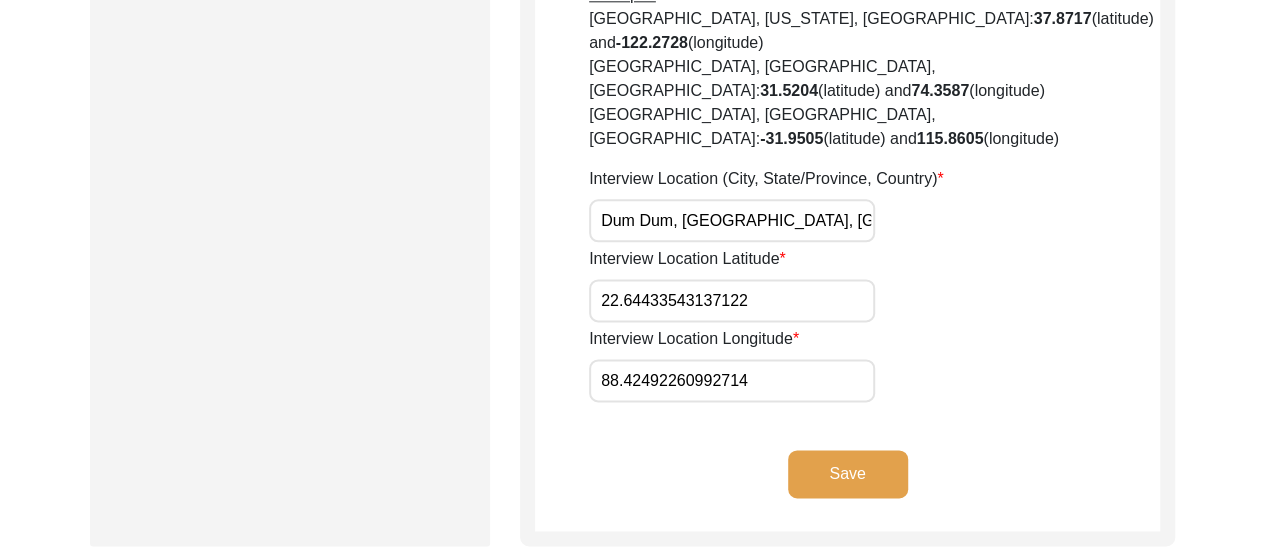 scroll, scrollTop: 1174, scrollLeft: 0, axis: vertical 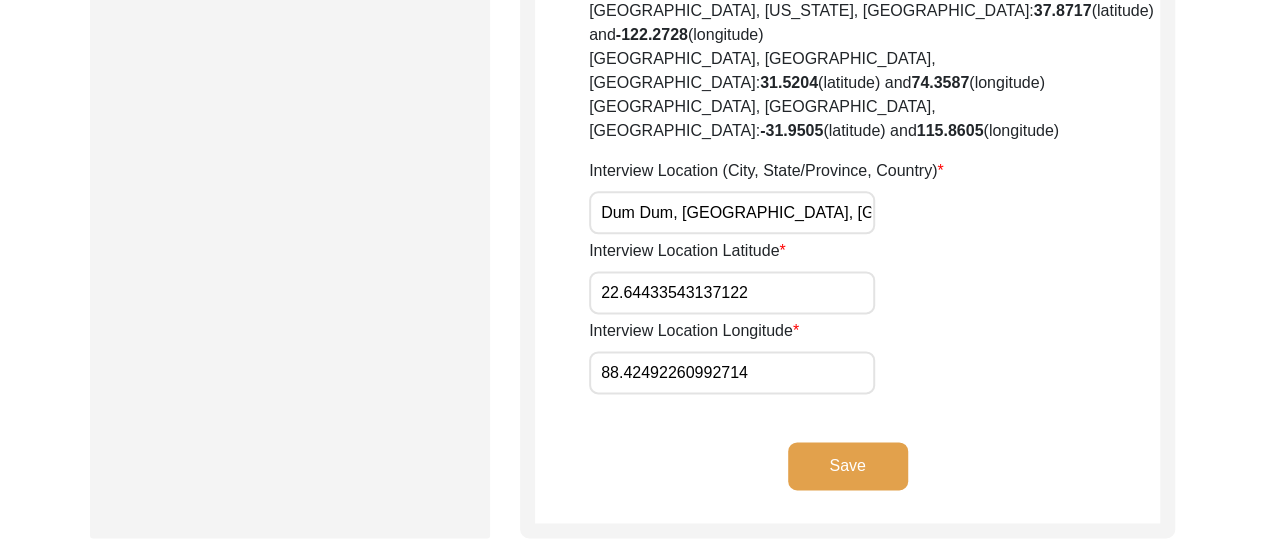 click on "Save" 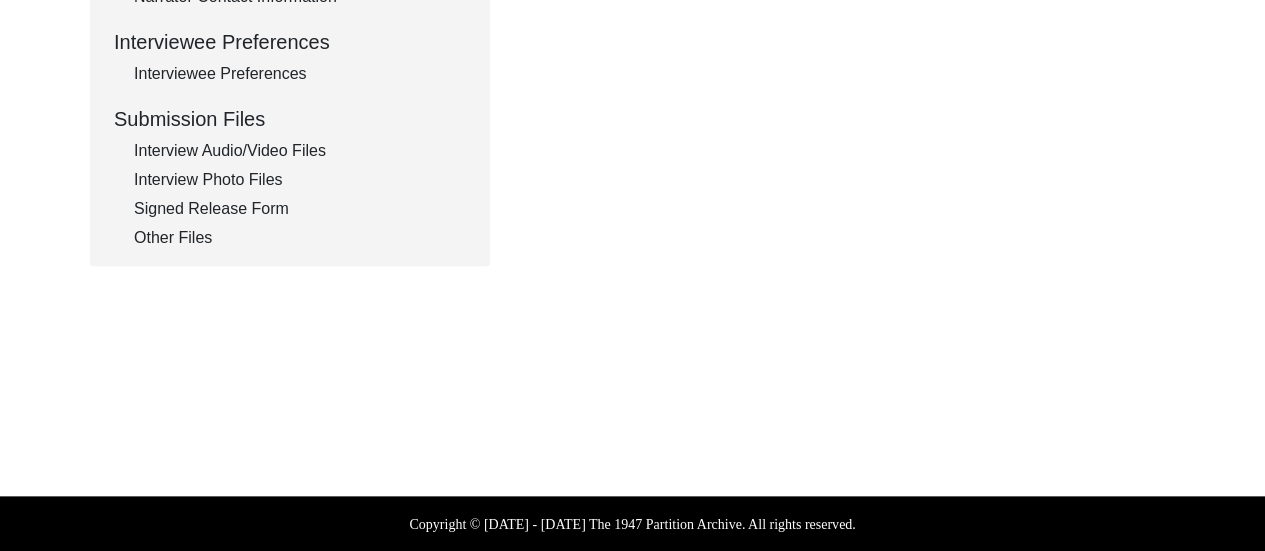 type on "Bengali" 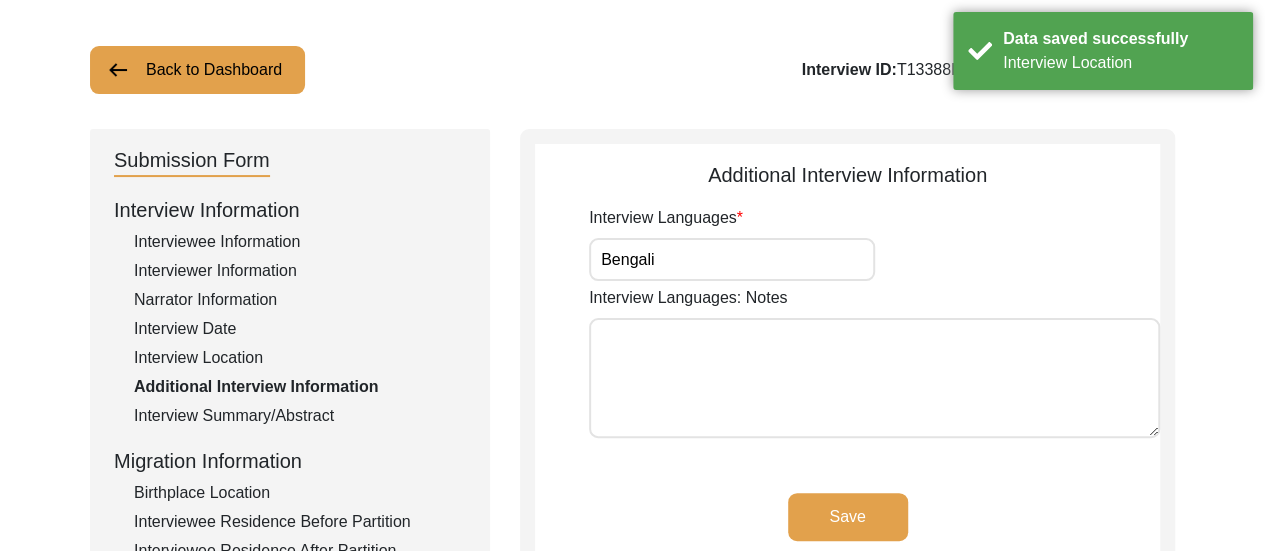 scroll, scrollTop: 134, scrollLeft: 0, axis: vertical 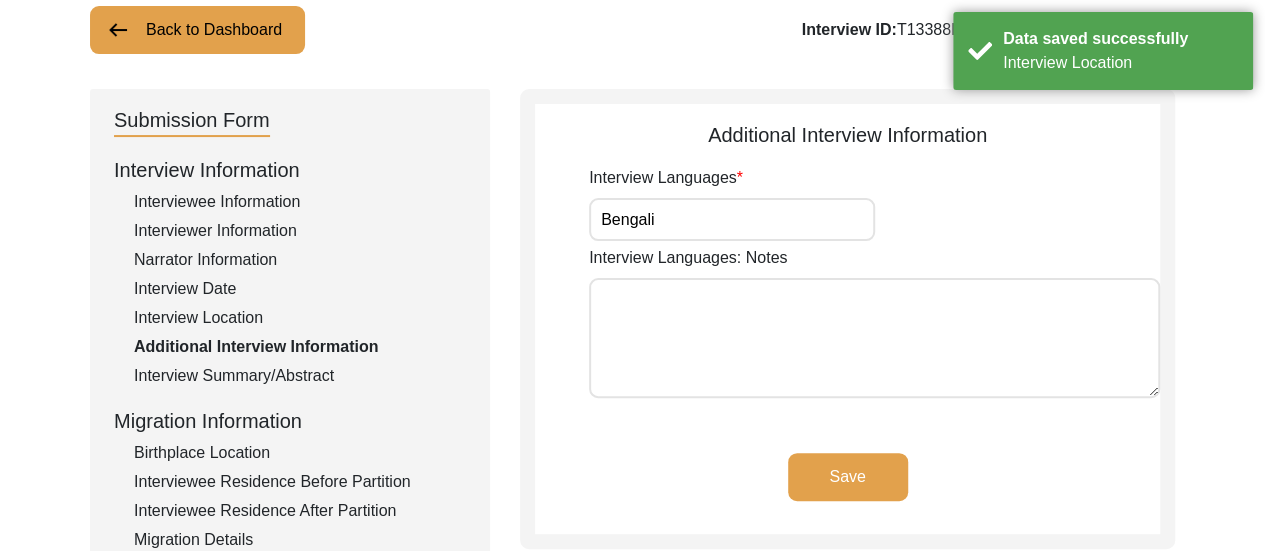 click on "Save" 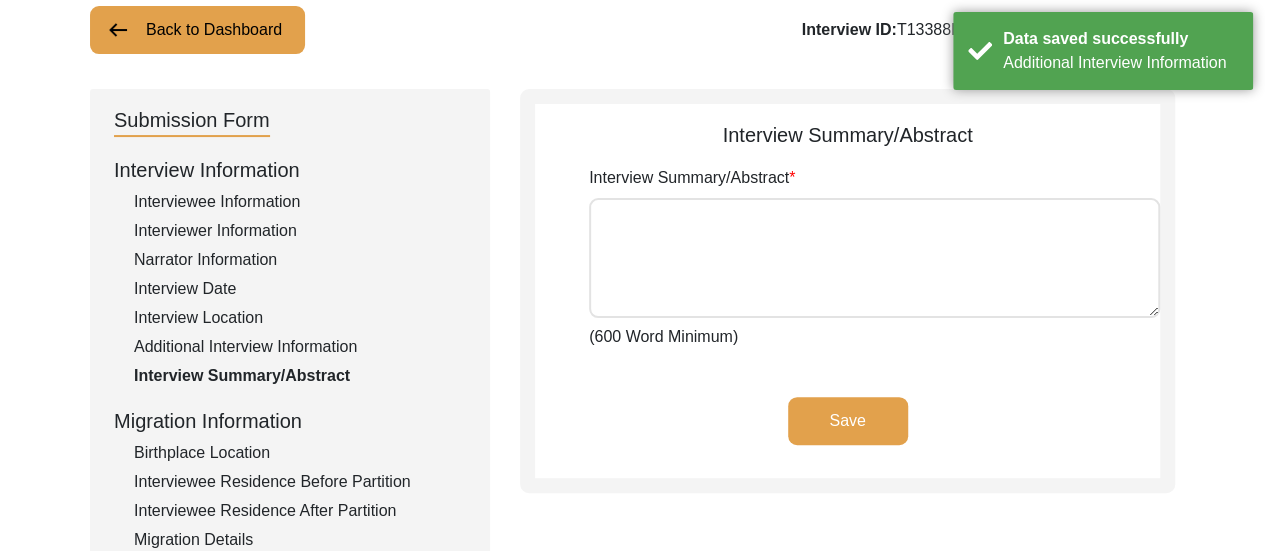 click on "Birthplace Location" 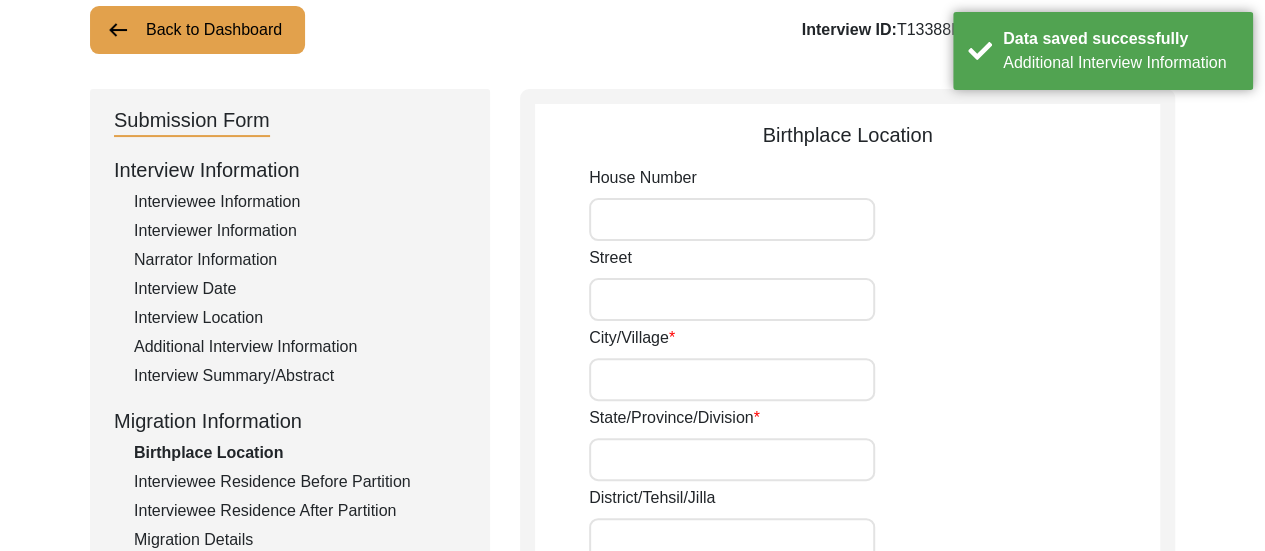 type on "Kaigram" 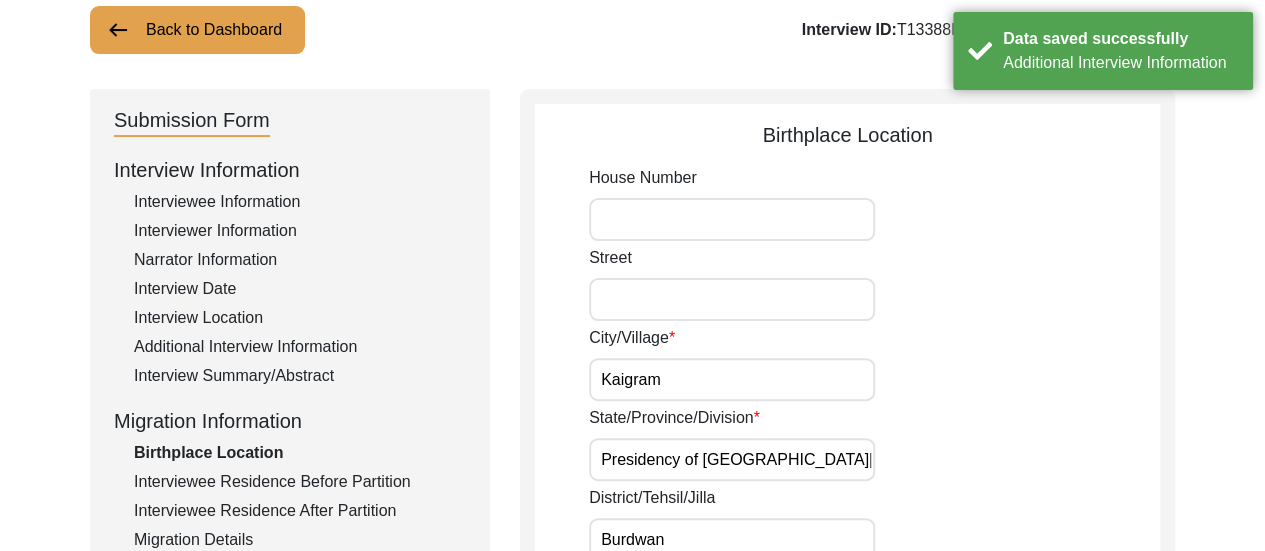 click on "Birthplace Location
House [GEOGRAPHIC_DATA]/Village [GEOGRAPHIC_DATA]/Province/Division Presidency of [GEOGRAPHIC_DATA][PERSON_NAME] in [GEOGRAPHIC_DATA]/[GEOGRAPHIC_DATA]/[PERSON_NAME] Zip/Postal Code Country [GEOGRAPHIC_DATA] For Village/Town: precise details for birthplace address  For latitude and longitude coordinates, write the information according to this format:  ##.#### . Do not input North (N) or South (S), East (E), or West (W) letters, or degree sign.  Example:  [GEOGRAPHIC_DATA], [US_STATE], [GEOGRAPHIC_DATA]:  37.8717  (latitude) and  -122.2728  (longitude)   [GEOGRAPHIC_DATA], [GEOGRAPHIC_DATA], [GEOGRAPHIC_DATA]:  31.5204  (latitude) and  74.3587  (longitude)   [GEOGRAPHIC_DATA], [GEOGRAPHIC_DATA], [GEOGRAPHIC_DATA]:  -31.9505  (latitude) and  115.8605  (longitude)  Interviewee Place Of Birth Location (Village/City, State, Country) [GEOGRAPHIC_DATA], Presidency of [GEOGRAPHIC_DATA][PERSON_NAME], [GEOGRAPHIC_DATA][DEMOGRAPHIC_DATA] Latitude of Birthplace 23.419657682158512 Longitude of Birthplace 88.19201486225305 Save" 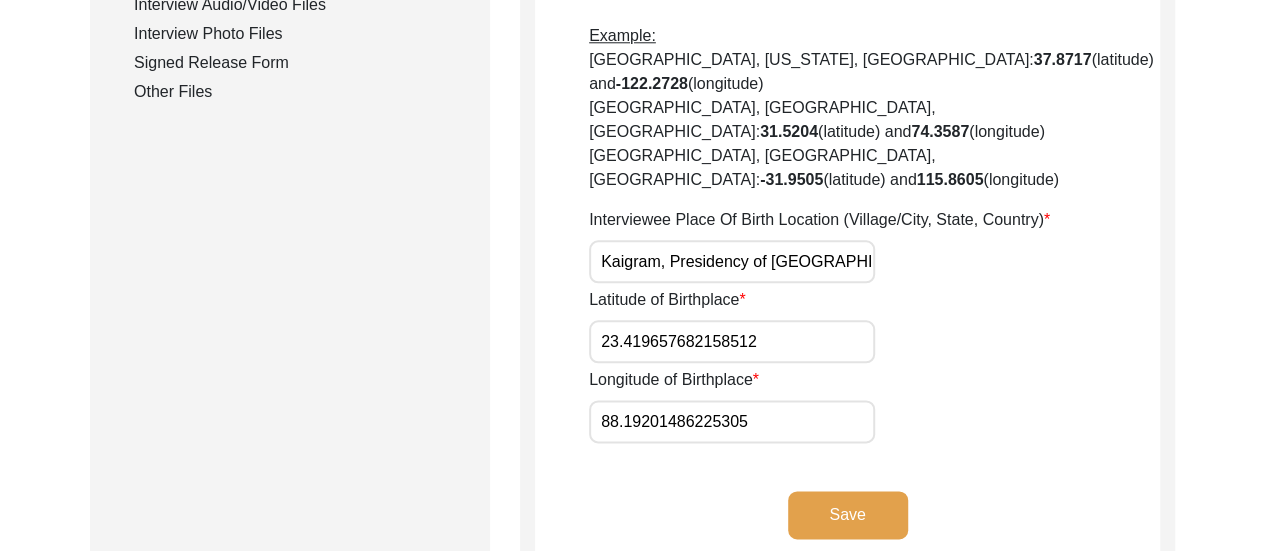 scroll, scrollTop: 1054, scrollLeft: 0, axis: vertical 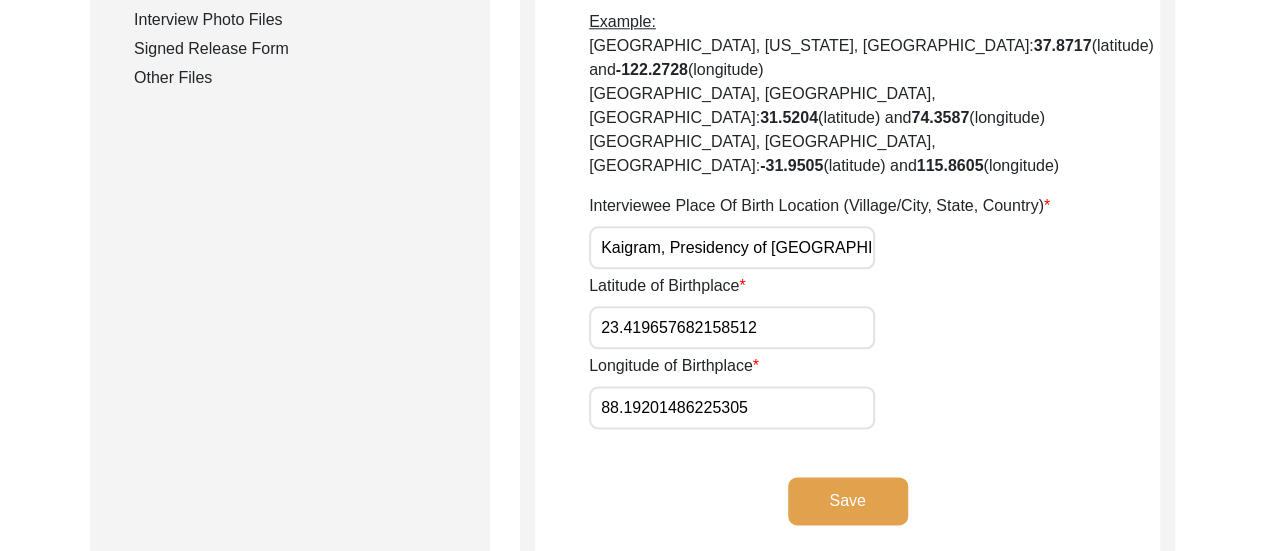 click on "Kaigram, Presidency of [GEOGRAPHIC_DATA][PERSON_NAME] in [GEOGRAPHIC_DATA], [GEOGRAPHIC_DATA]" at bounding box center (732, 247) 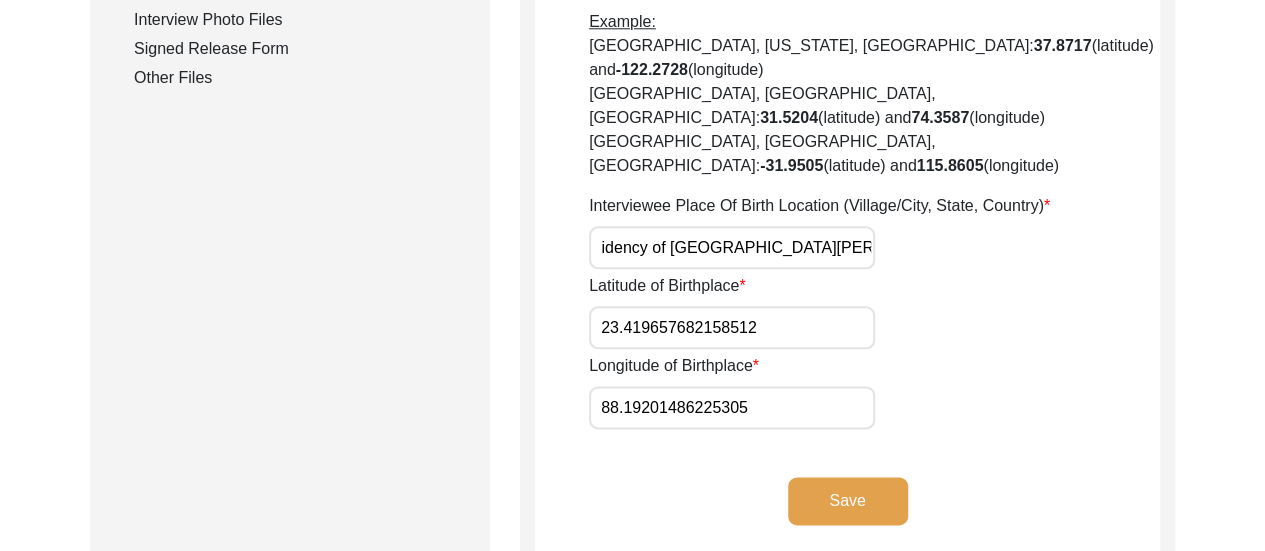 scroll, scrollTop: 0, scrollLeft: 148, axis: horizontal 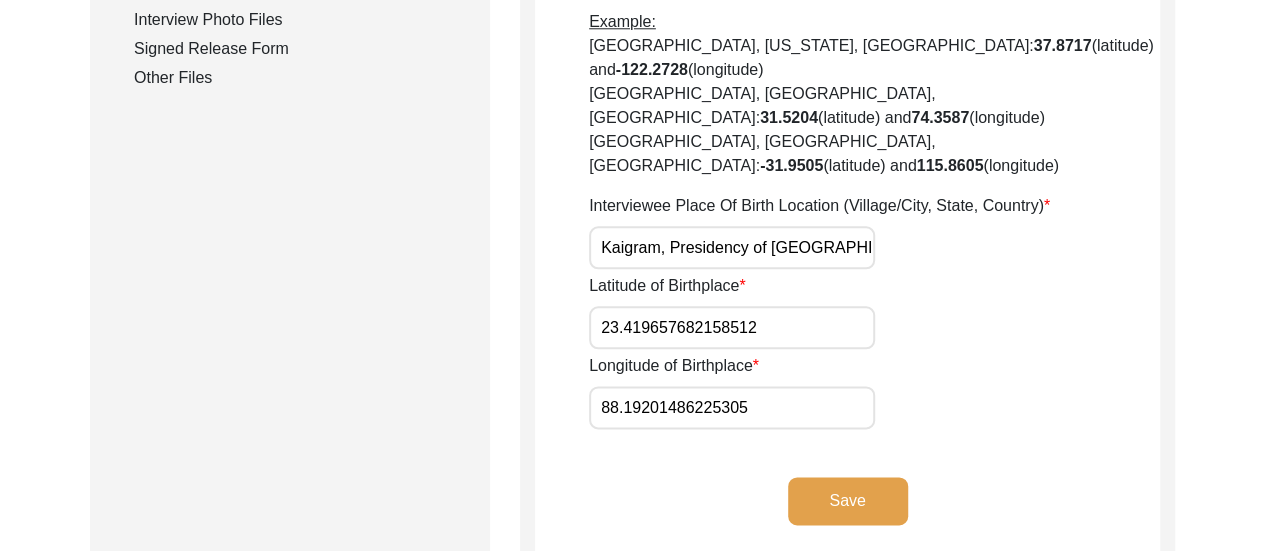 click on "Save" 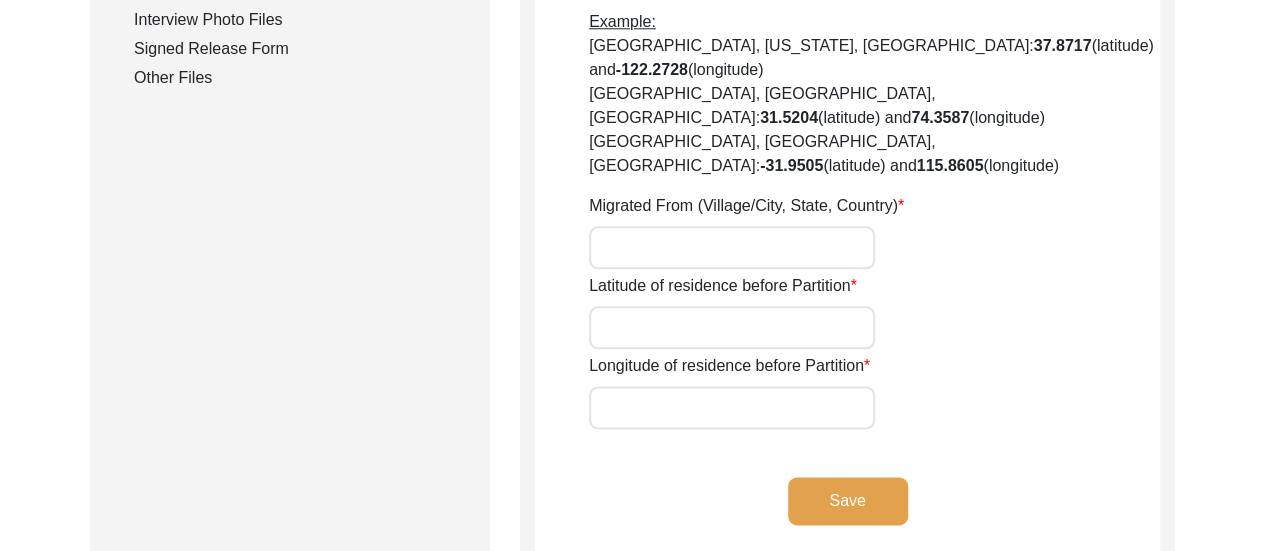 type on "Kaigram" 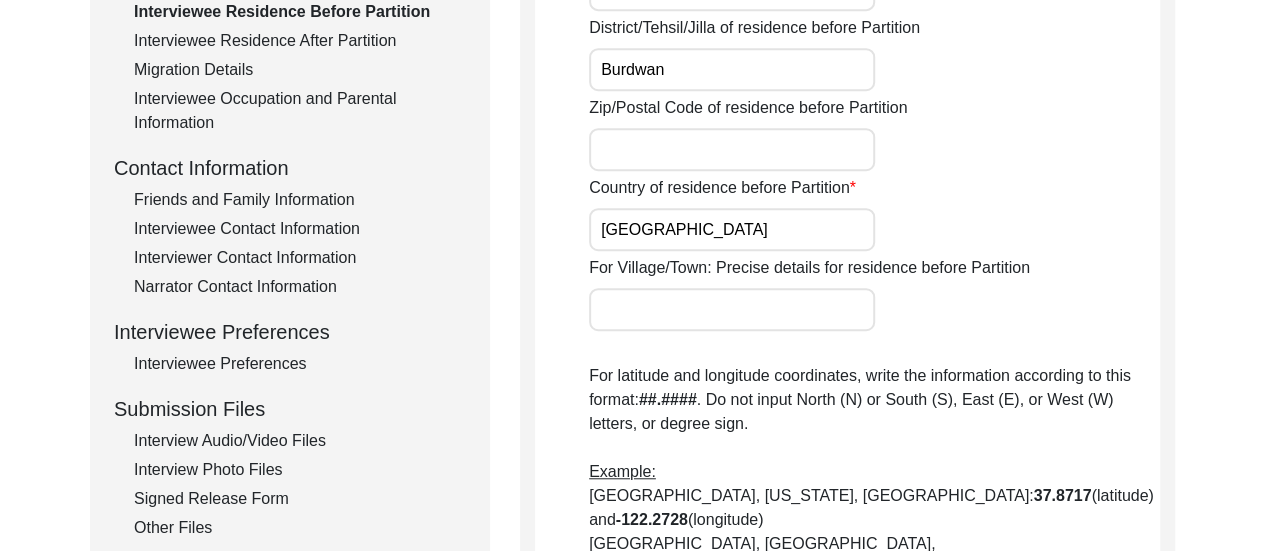 scroll, scrollTop: 600, scrollLeft: 0, axis: vertical 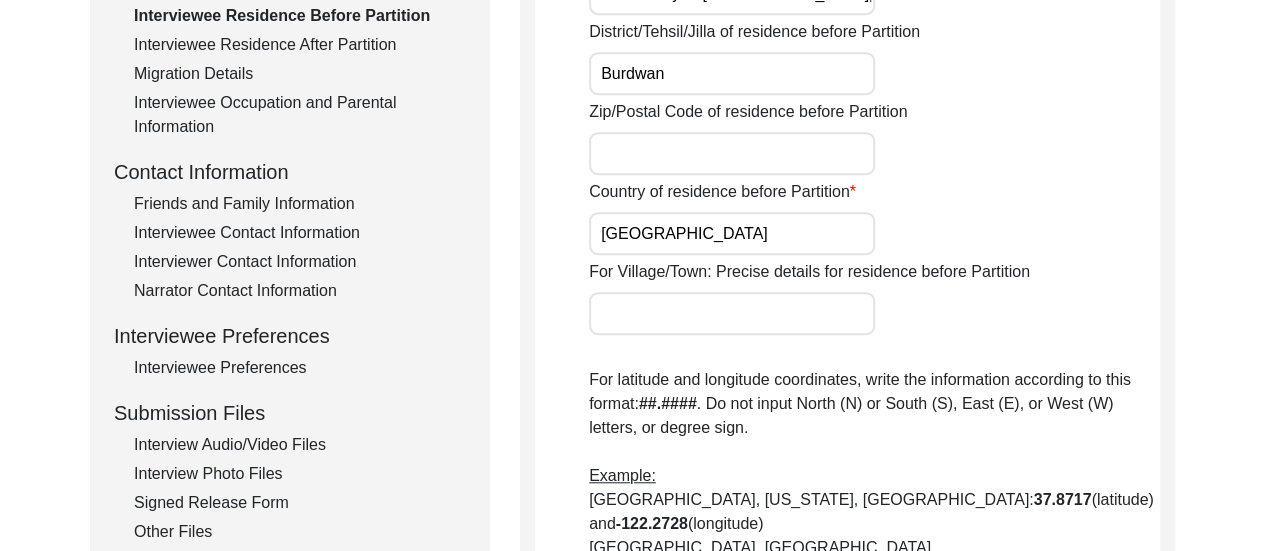 click on "House Number of residence before Partition Street of residence before Partition City/Village of residence before Partition [GEOGRAPHIC_DATA]/Province/Division of residence before Partition Presidency of [GEOGRAPHIC_DATA][PERSON_NAME] in [GEOGRAPHIC_DATA]/Tehsil/Jilla of residence before Partition Burdwan Zip/Postal Code of residence before Partition Country of residence before Partition [GEOGRAPHIC_DATA][DEMOGRAPHIC_DATA] For Village/Town: Precise details for residence before Partition  For latitude and longitude coordinates, write the information according to this format:  ##.#### . Do not input North (N) or South (S), East (E), or West (W) letters, or degree sign.  Example:  [GEOGRAPHIC_DATA], [US_STATE], [GEOGRAPHIC_DATA]:  37.8717  (latitude) and  -122.2728  (longitude)   [GEOGRAPHIC_DATA], [GEOGRAPHIC_DATA], [GEOGRAPHIC_DATA]:  31.5204  (latitude) and  74.3587  (longitude)   [GEOGRAPHIC_DATA], [GEOGRAPHIC_DATA], [GEOGRAPHIC_DATA]:  -31.9505  (latitude) and  115.8605  (longitude)  Migrated From (Village/City, State, Country) [GEOGRAPHIC_DATA], Presidency of [GEOGRAPHIC_DATA][PERSON_NAME] in [GEOGRAPHIC_DATA], [GEOGRAPHIC_DATA][DEMOGRAPHIC_DATA] Latitude of residence before Partition" 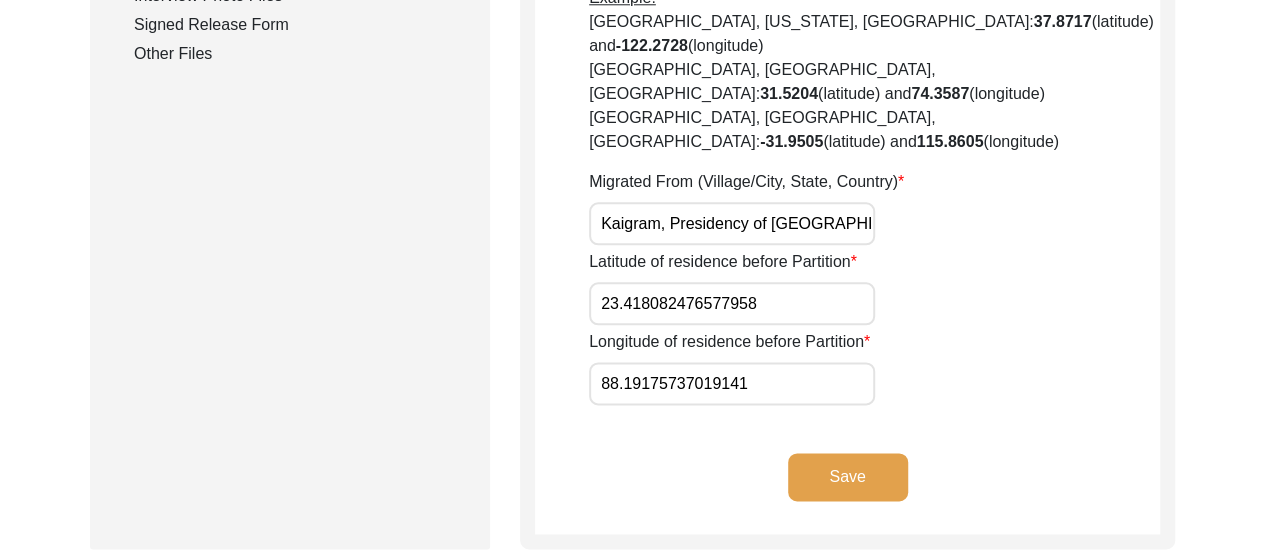 scroll, scrollTop: 1080, scrollLeft: 0, axis: vertical 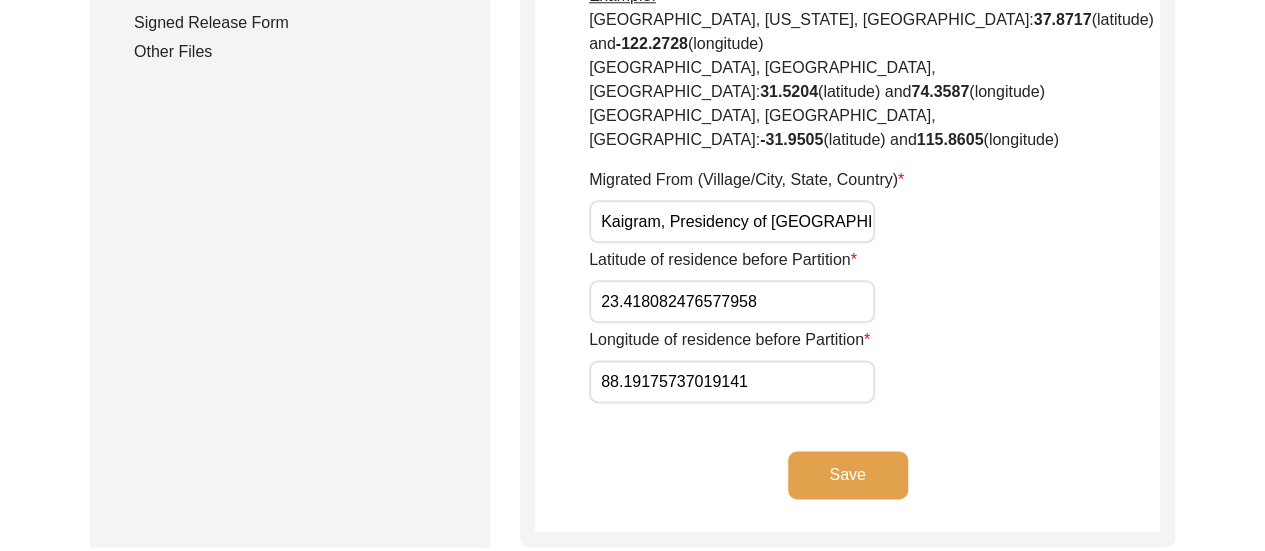 click on "Save" 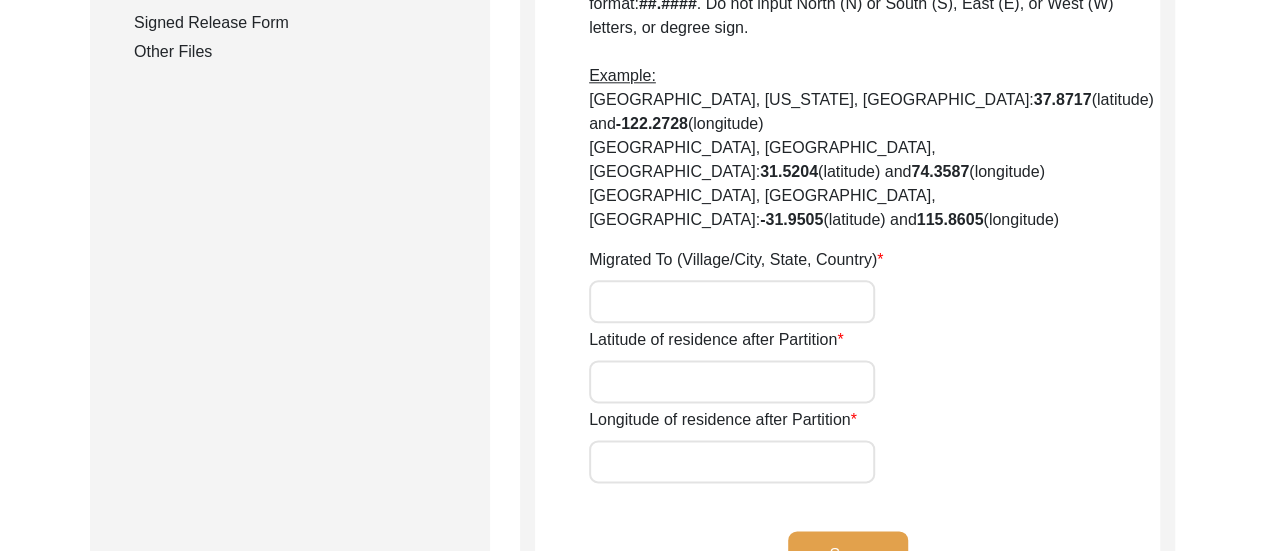 type on "No" 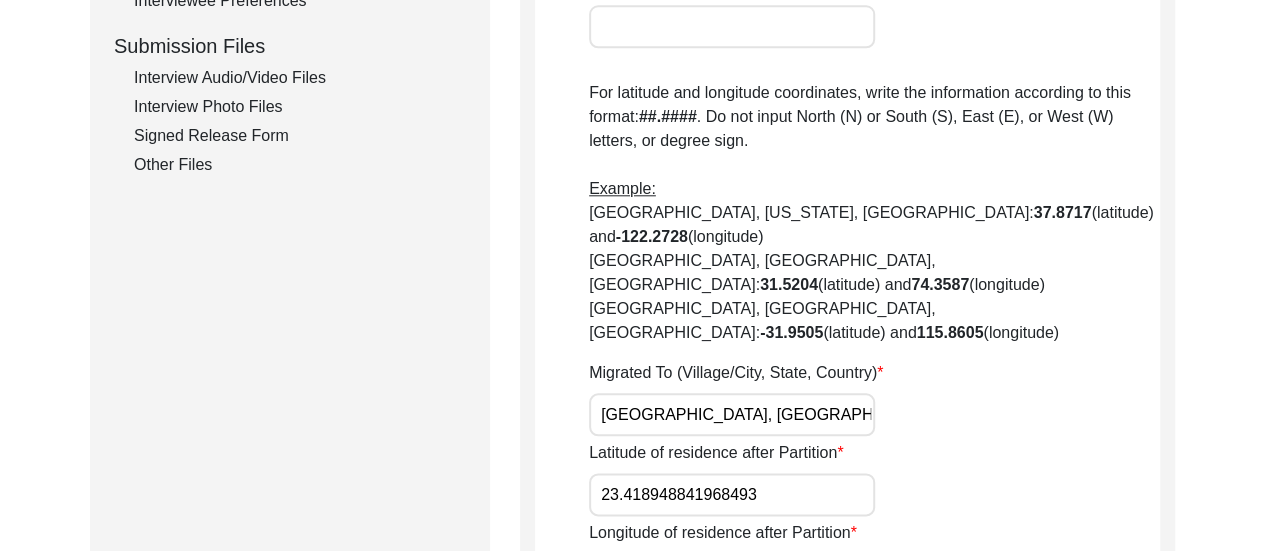 scroll, scrollTop: 1040, scrollLeft: 0, axis: vertical 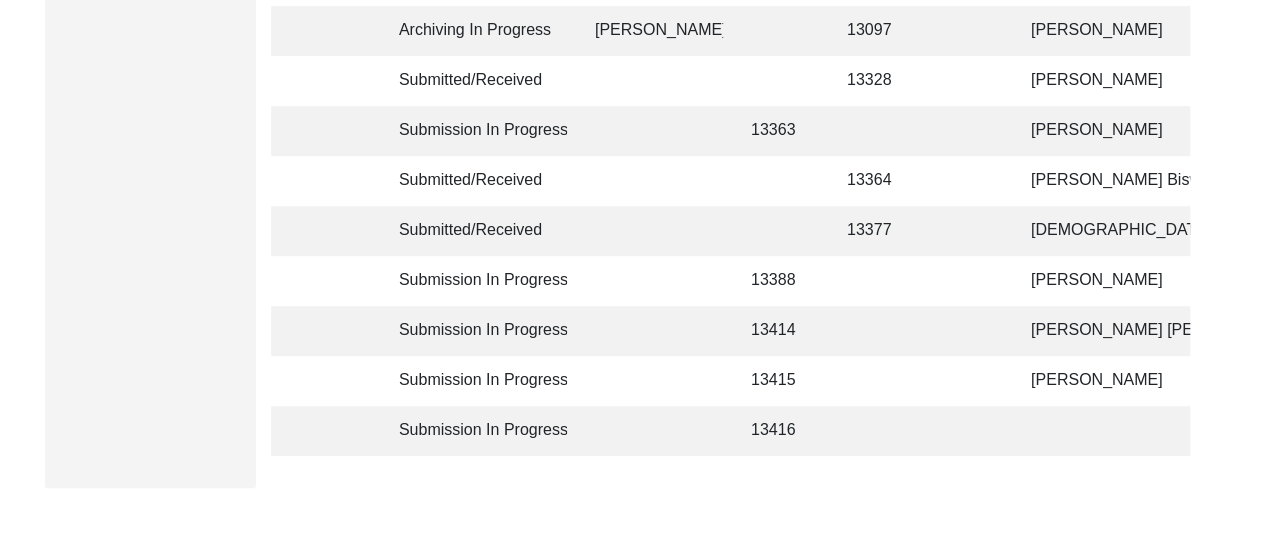 click 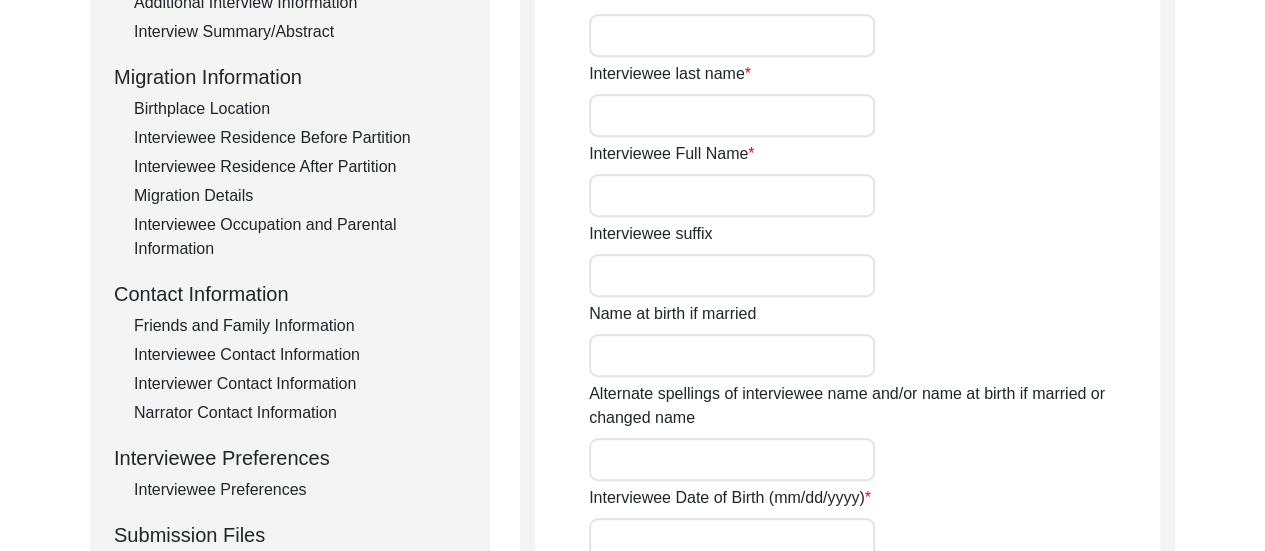 type on "Sadhan" 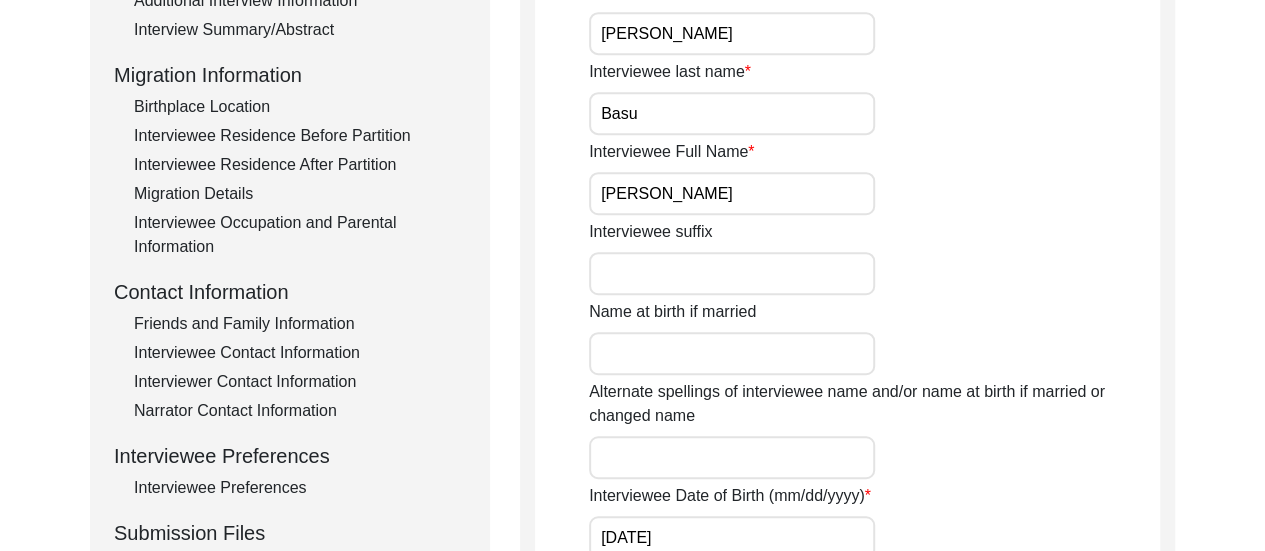 scroll, scrollTop: 520, scrollLeft: 0, axis: vertical 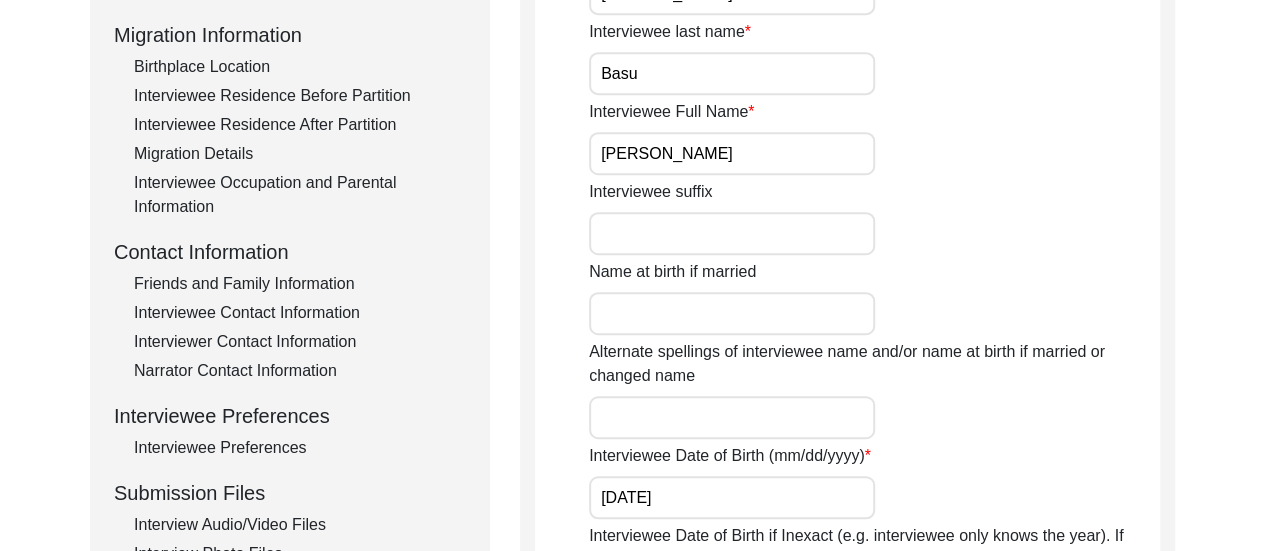 click on "Interviewee Residence After Partition" 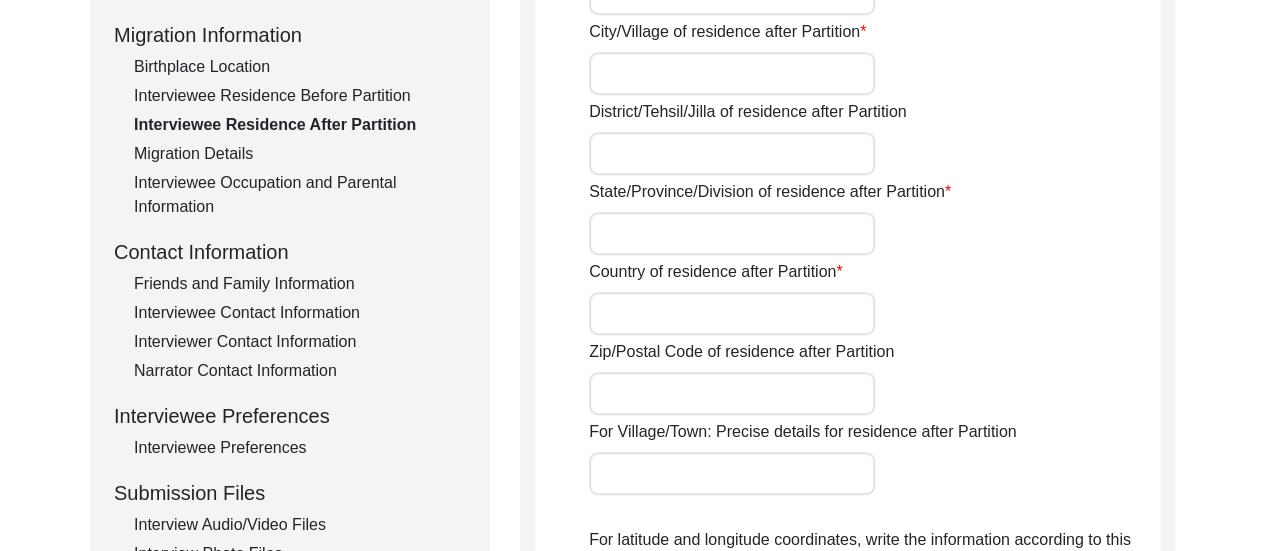 type on "No" 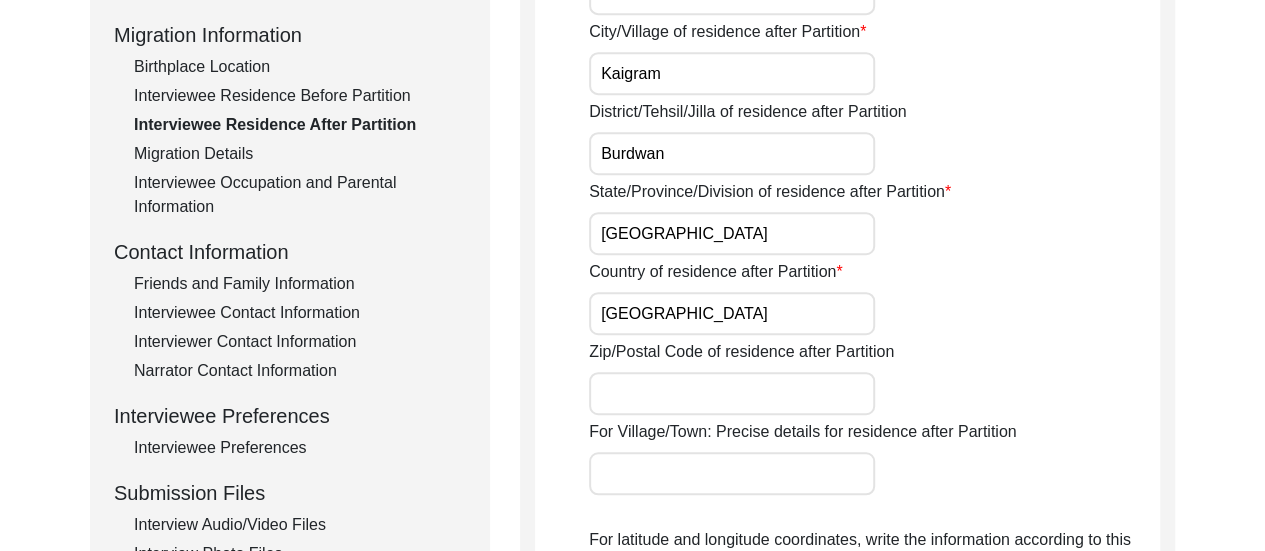 click on "State/Province/Division of residence after Partition [GEOGRAPHIC_DATA]" 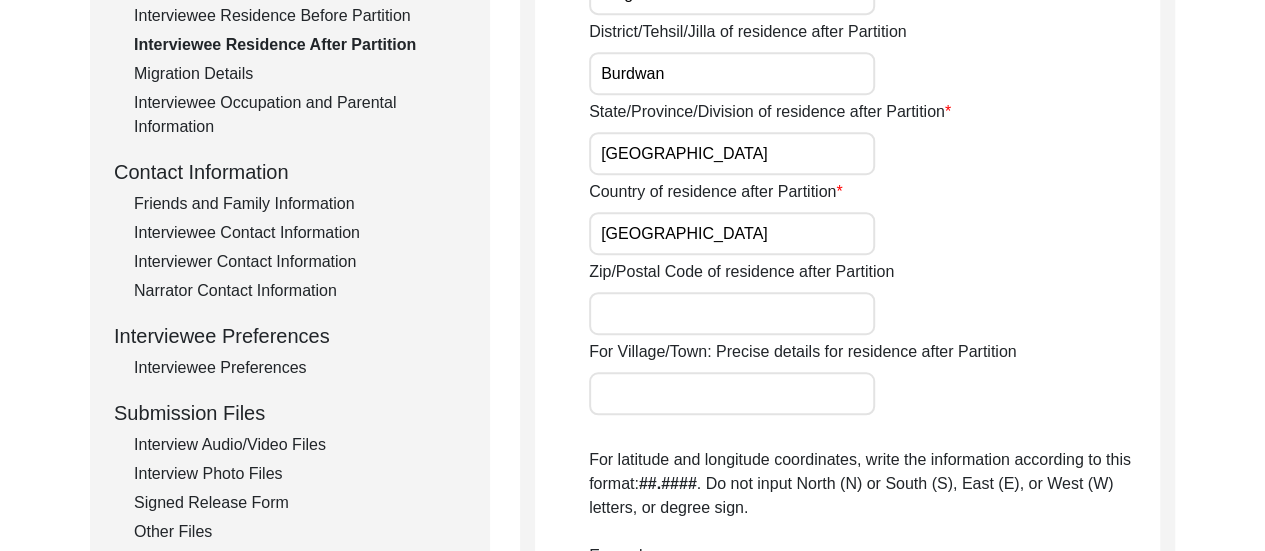 scroll, scrollTop: 640, scrollLeft: 0, axis: vertical 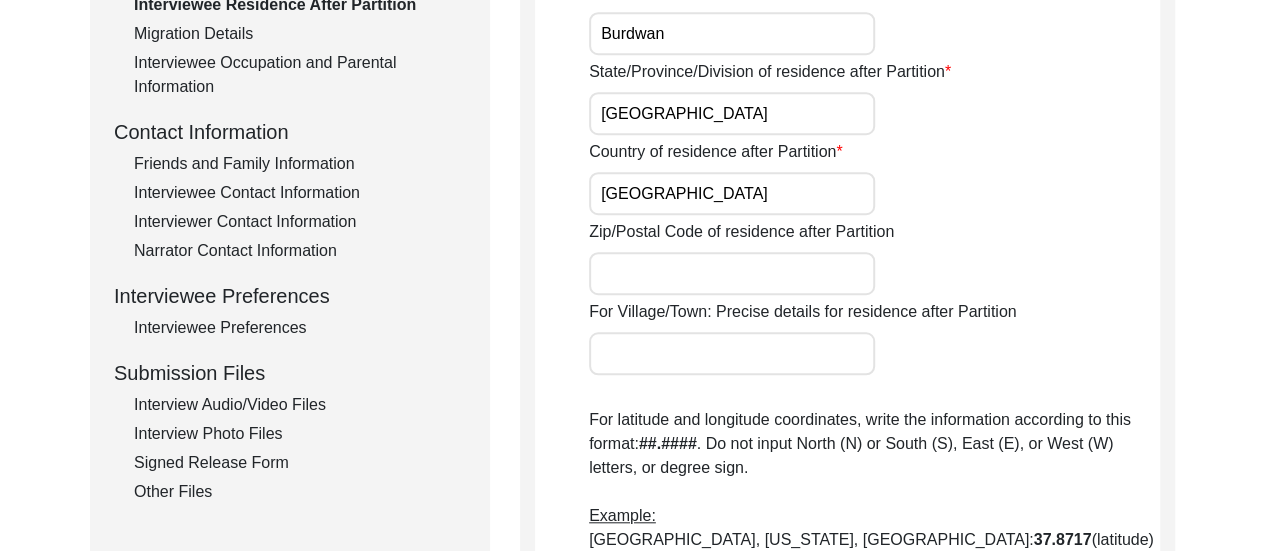 click on "Migration Details" 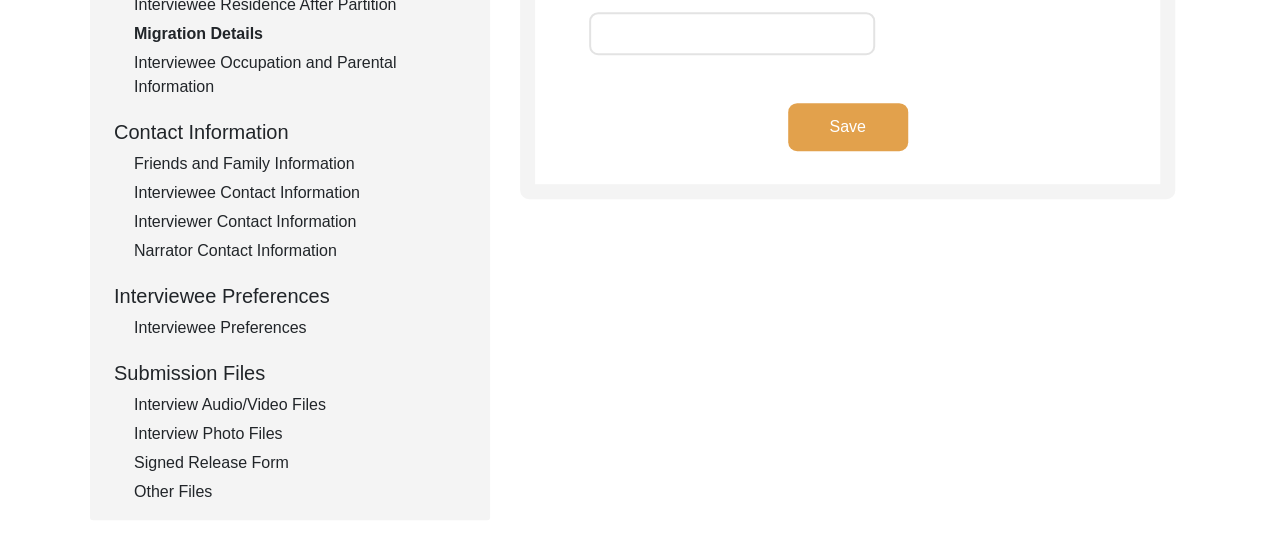 type on "n/a" 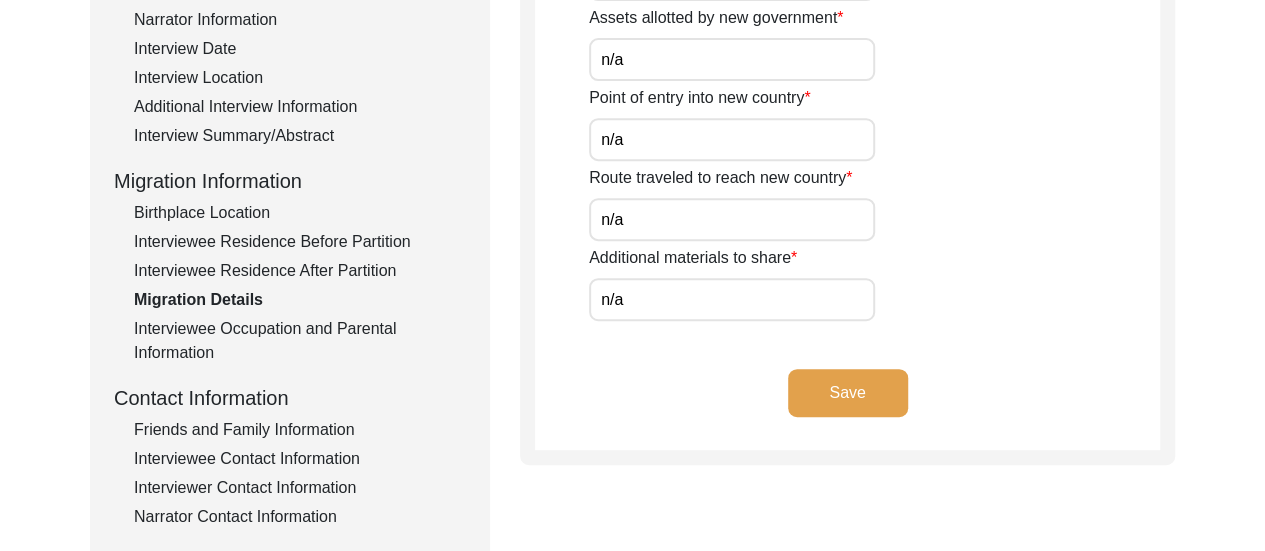 scroll, scrollTop: 400, scrollLeft: 0, axis: vertical 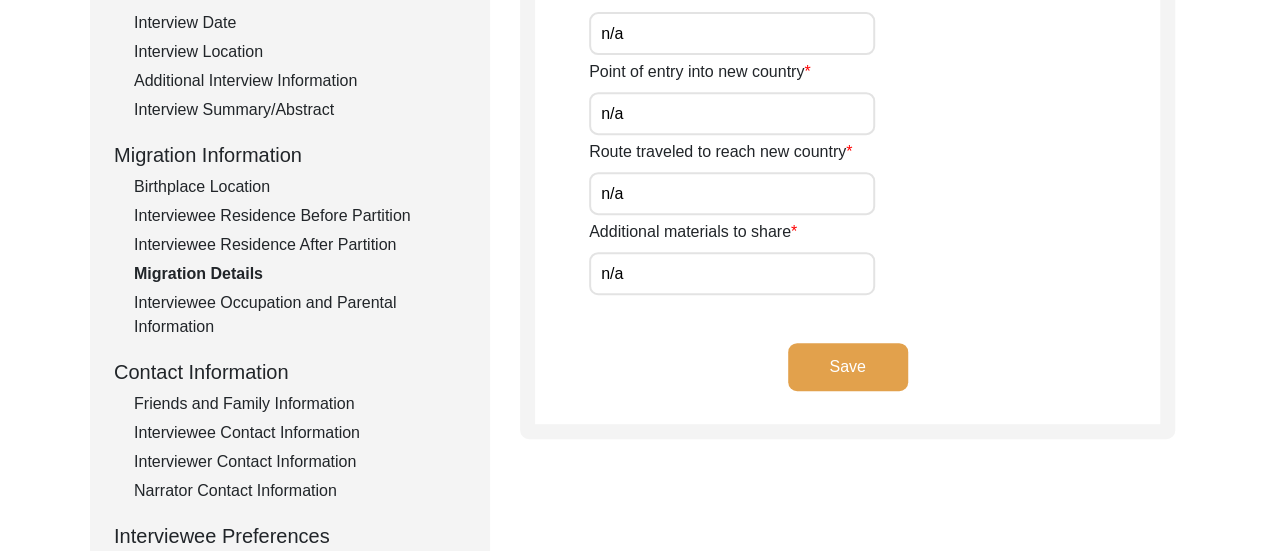 click on "Interviewee Occupation and Parental Information" 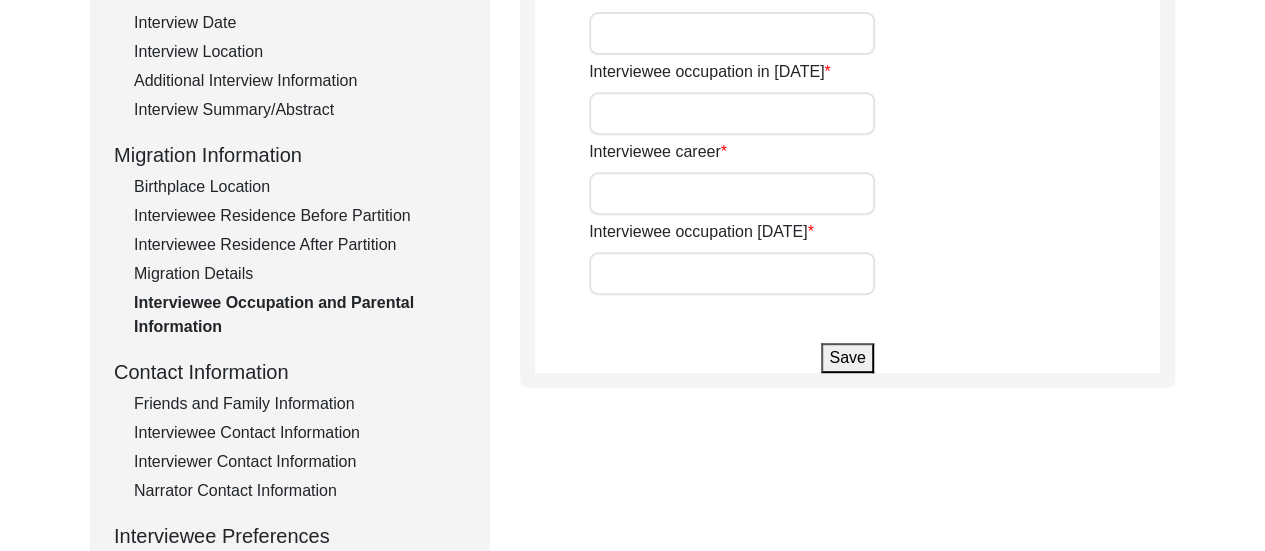 type on "[PERSON_NAME]" 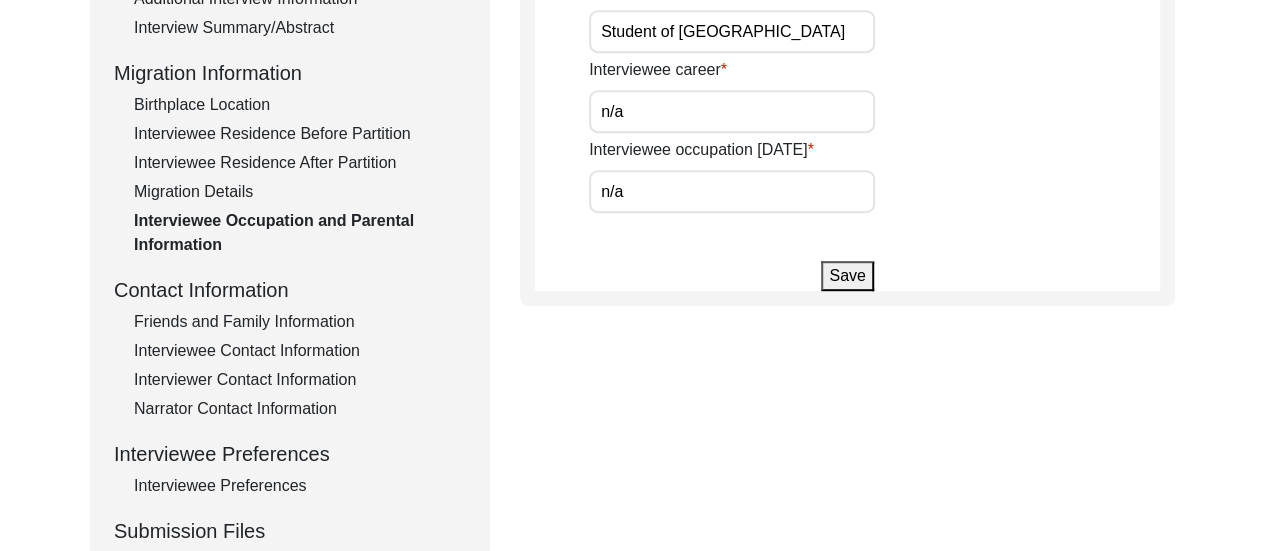 scroll, scrollTop: 640, scrollLeft: 0, axis: vertical 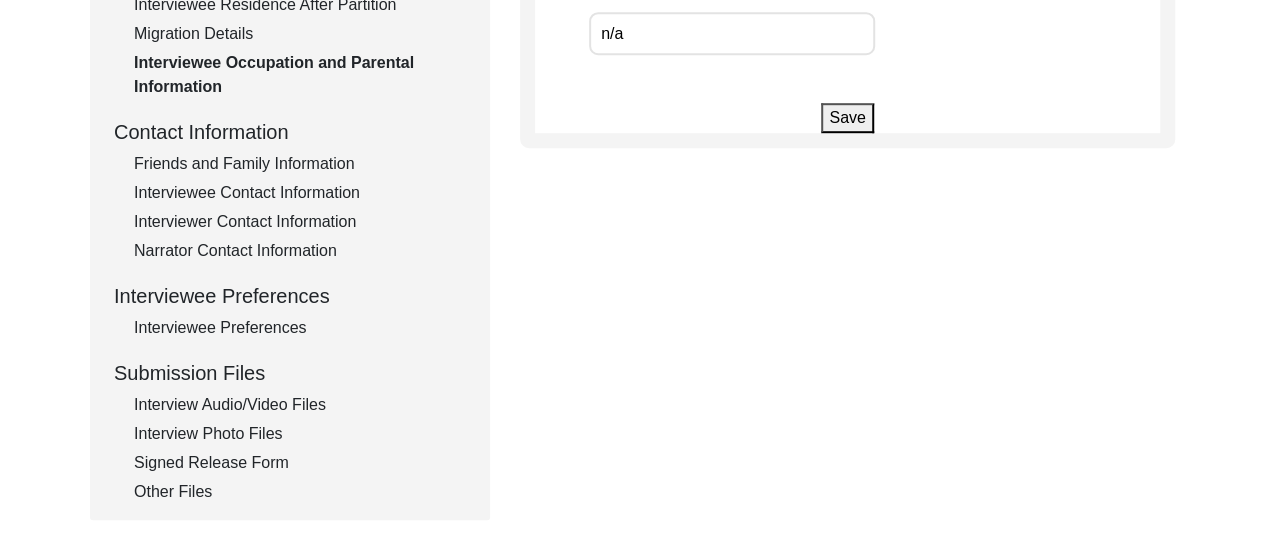 click on "Friends and Family Information" 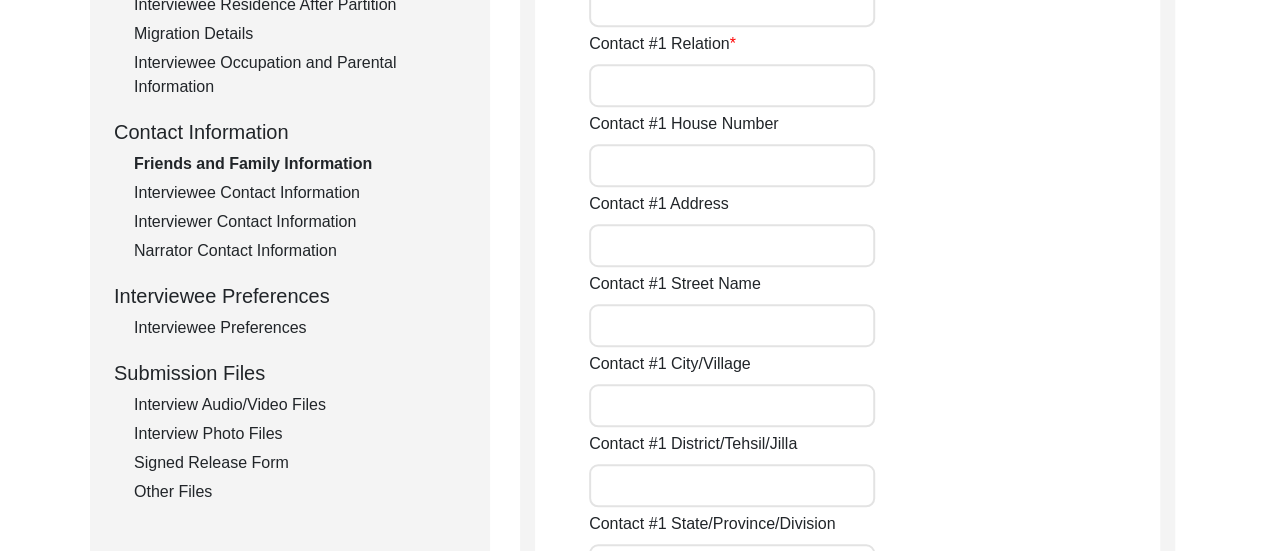 type on "[PERSON_NAME]" 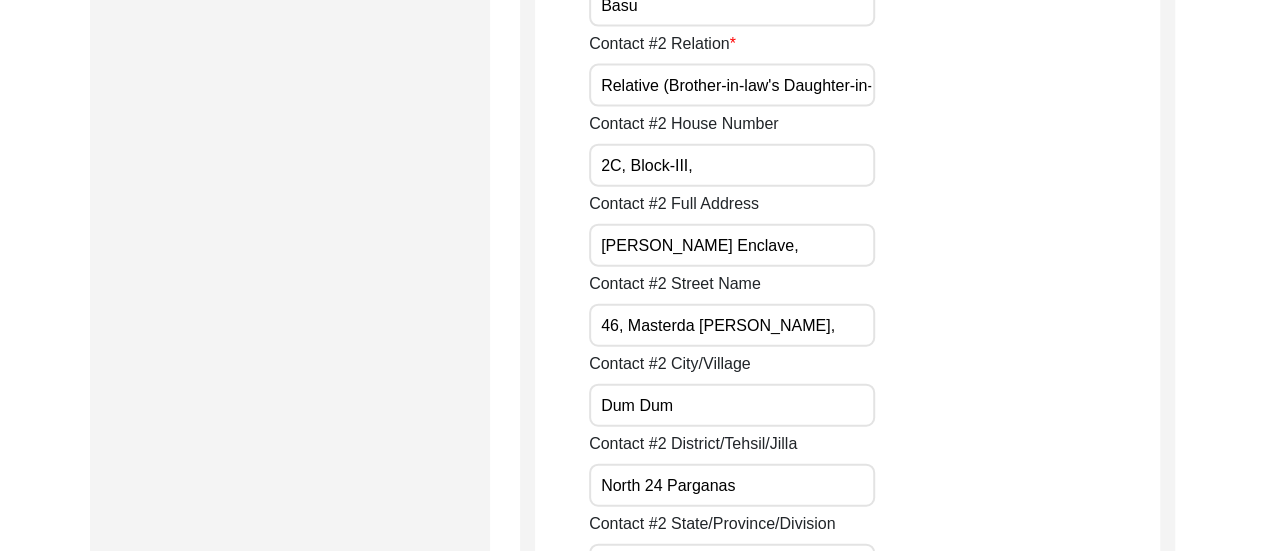 scroll, scrollTop: 2280, scrollLeft: 0, axis: vertical 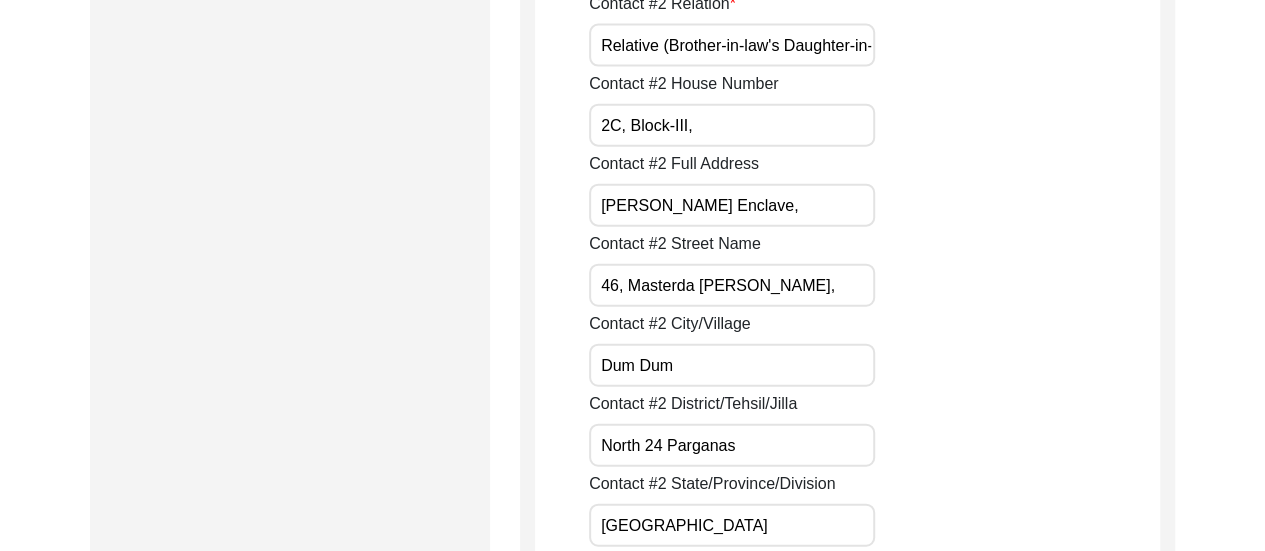 click on "Relative (Brother-in-law's Daughter-in-law's mother)" at bounding box center (732, 45) 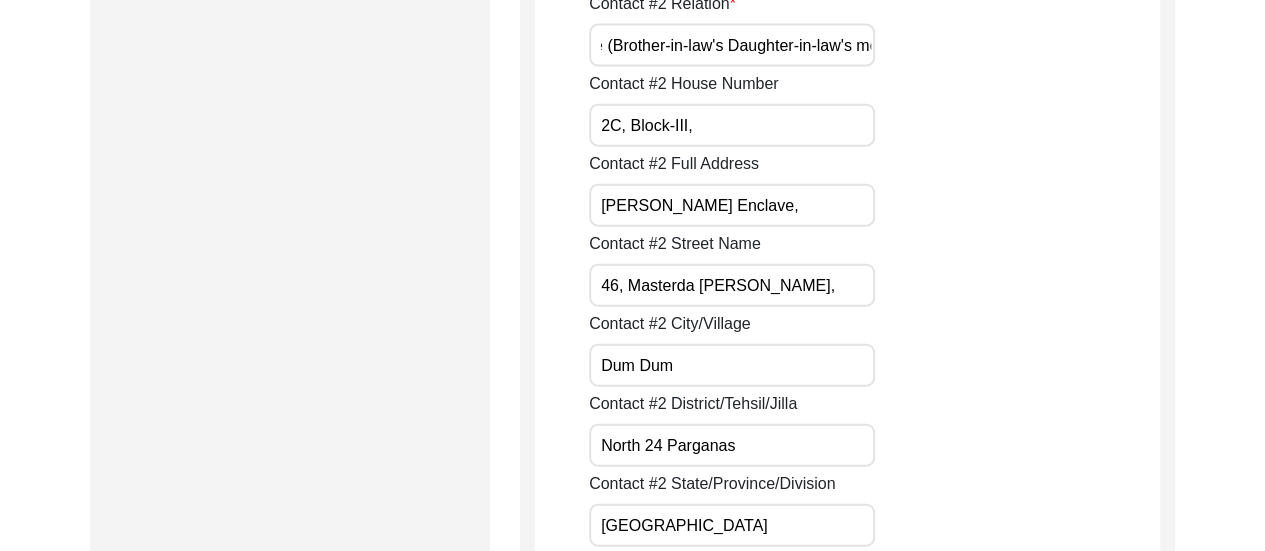scroll, scrollTop: 0, scrollLeft: 96, axis: horizontal 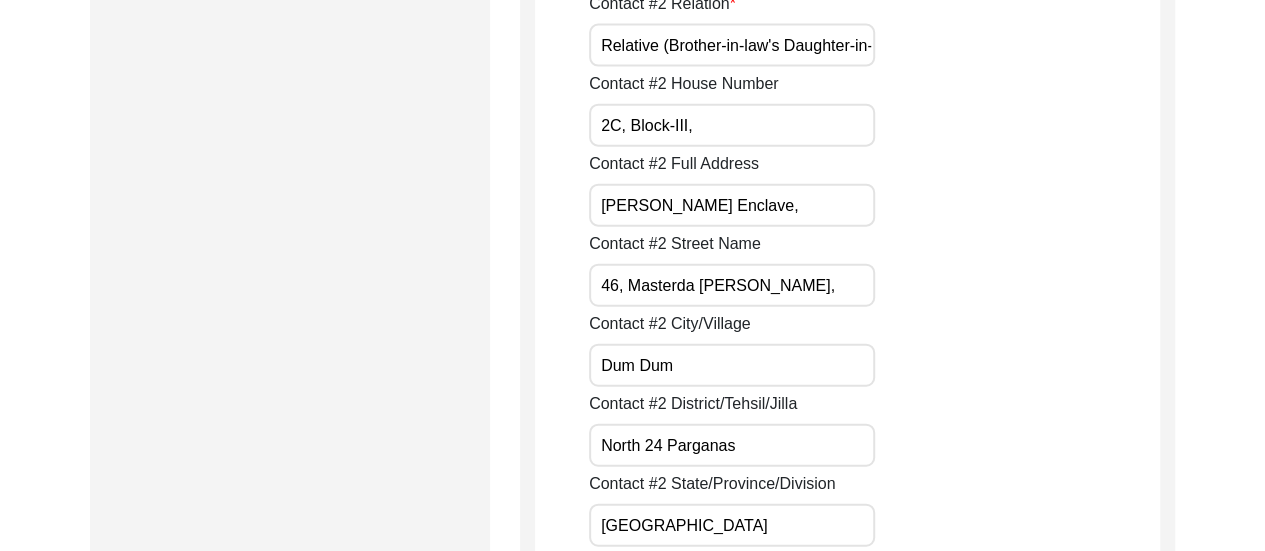 click on "Contact #2 House Number 2C, Block-III," 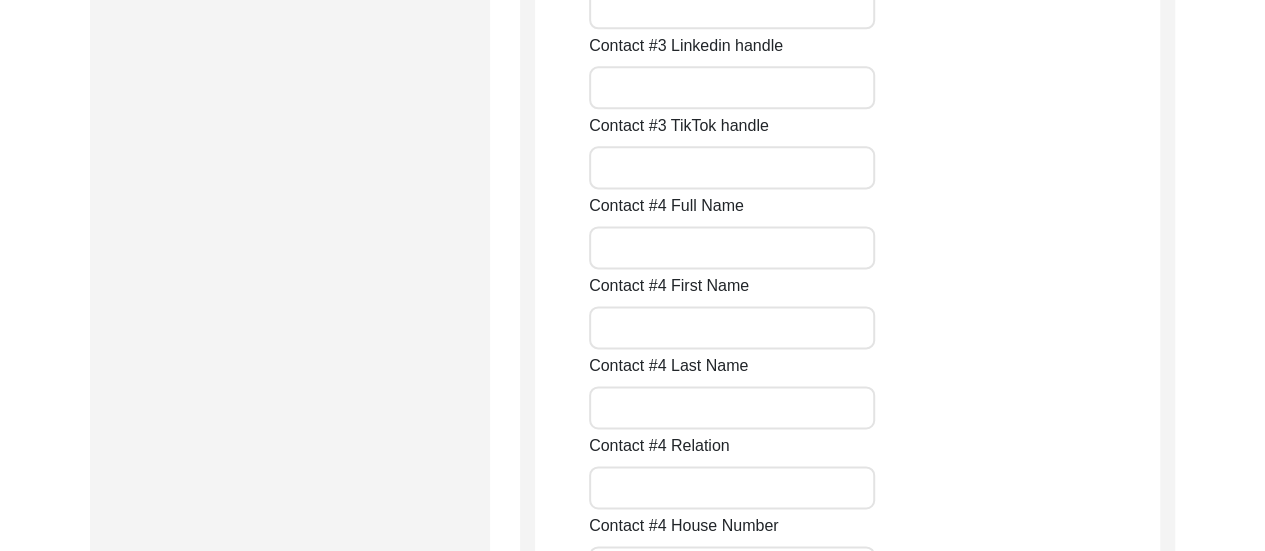 scroll, scrollTop: 5000, scrollLeft: 0, axis: vertical 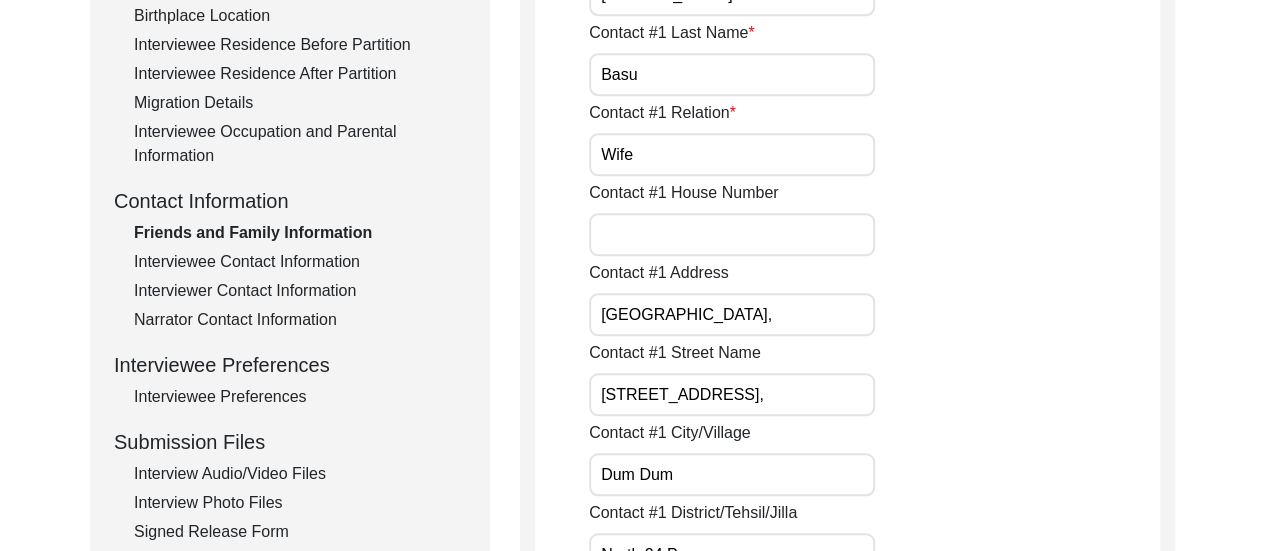 click on "Interviewee Contact Information" 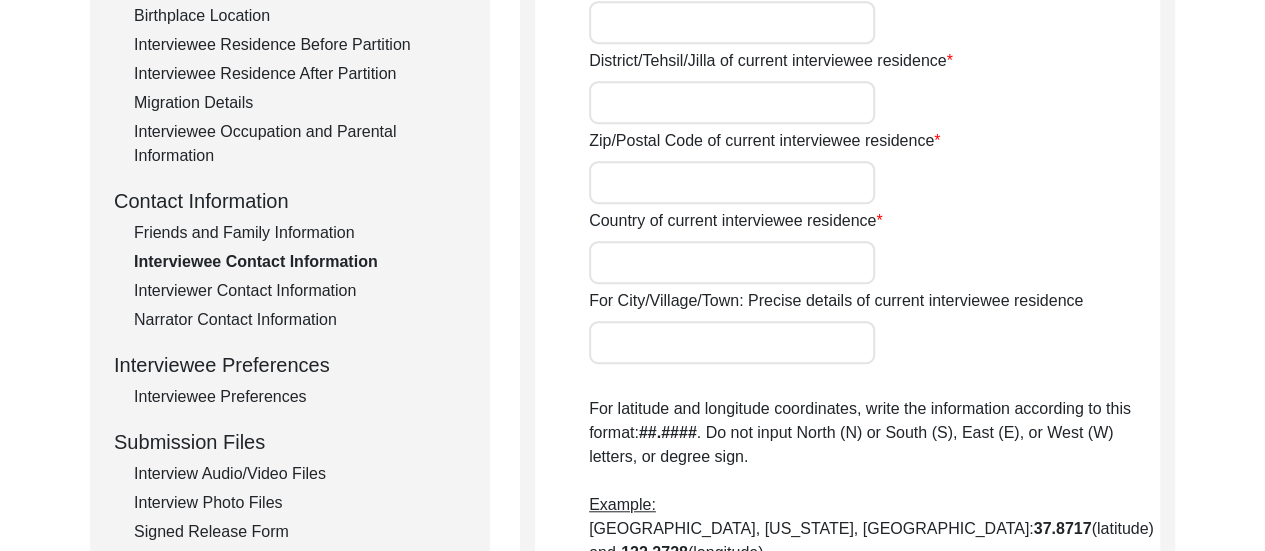 type on "[GEOGRAPHIC_DATA]," 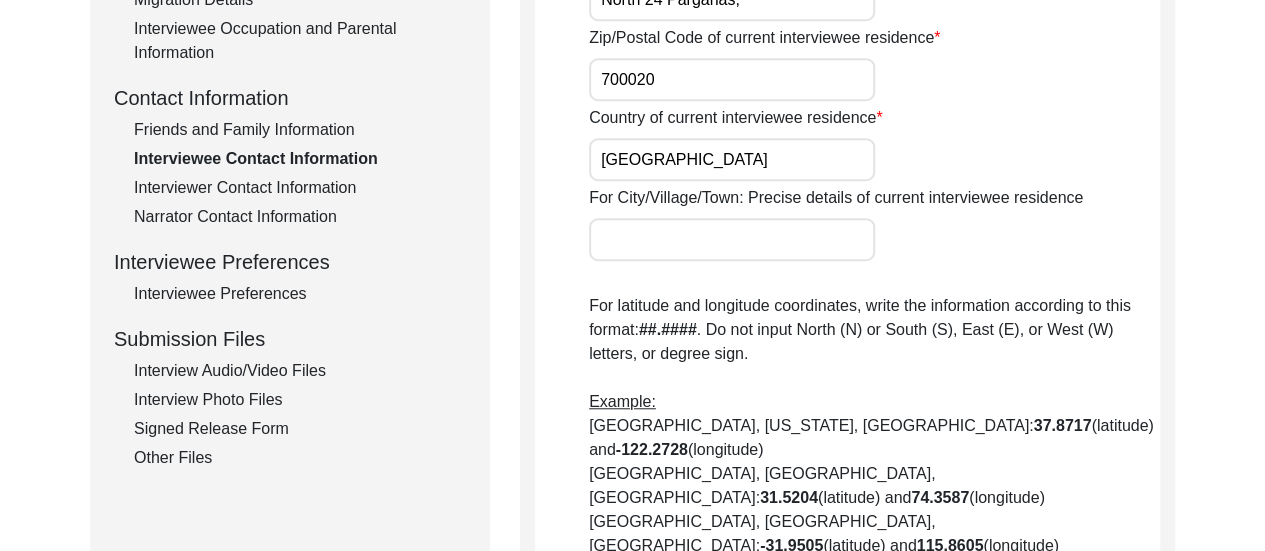 scroll, scrollTop: 611, scrollLeft: 0, axis: vertical 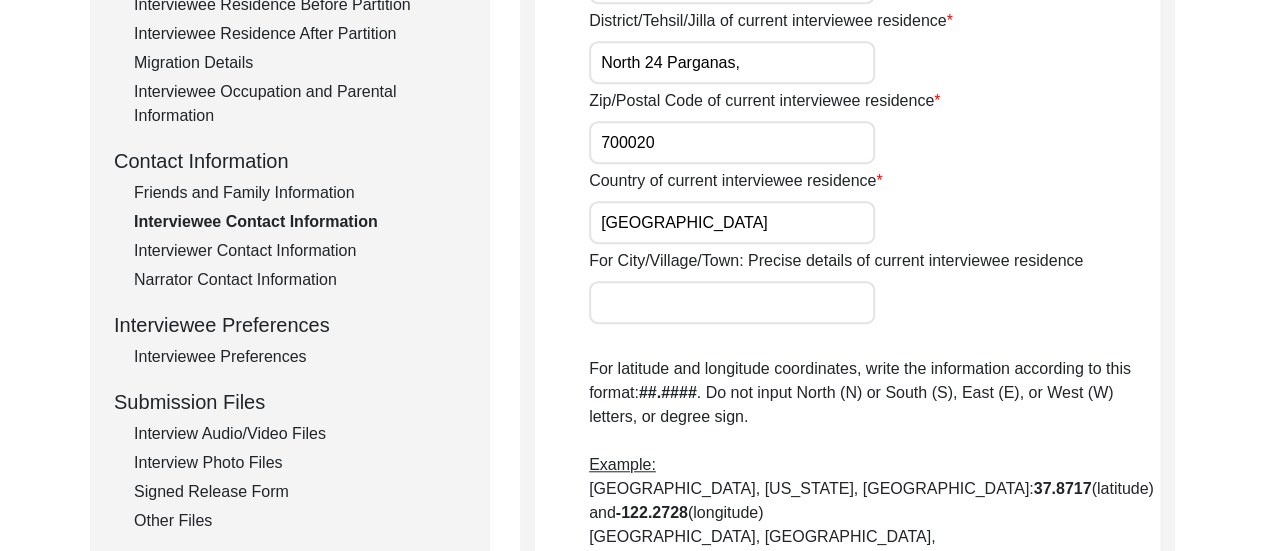 click on "Interviewer Contact Information" 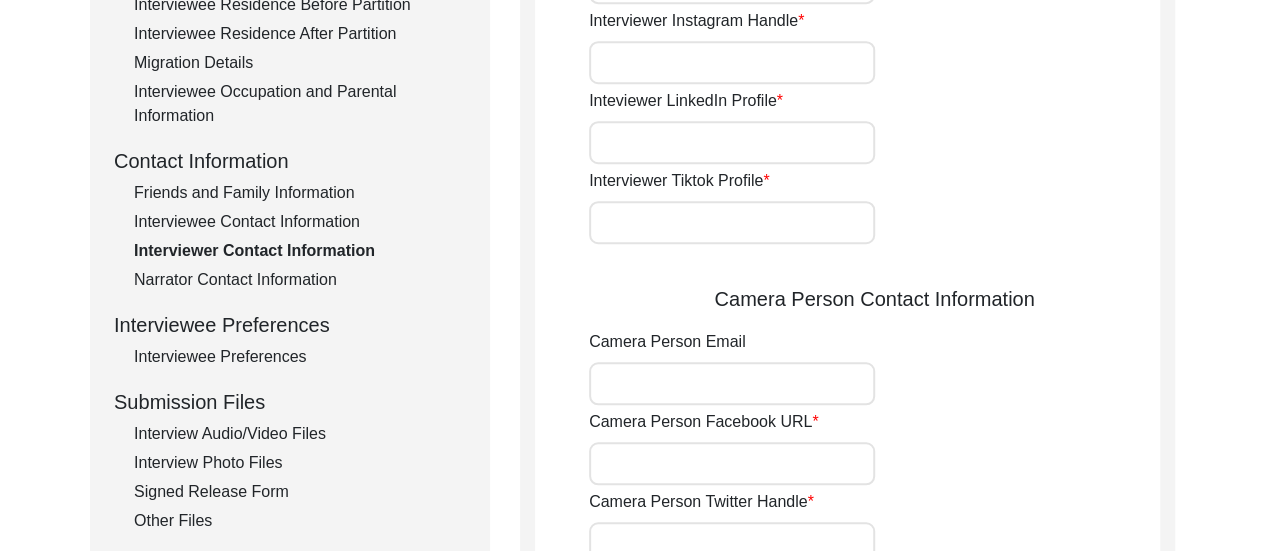type on "8617280196" 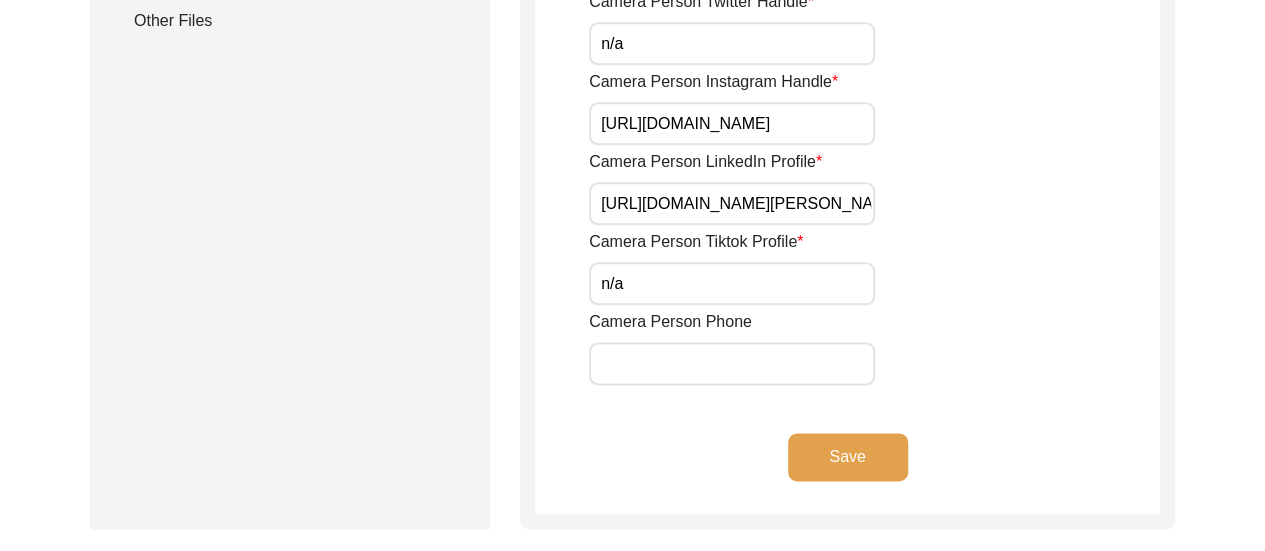 scroll, scrollTop: 1171, scrollLeft: 0, axis: vertical 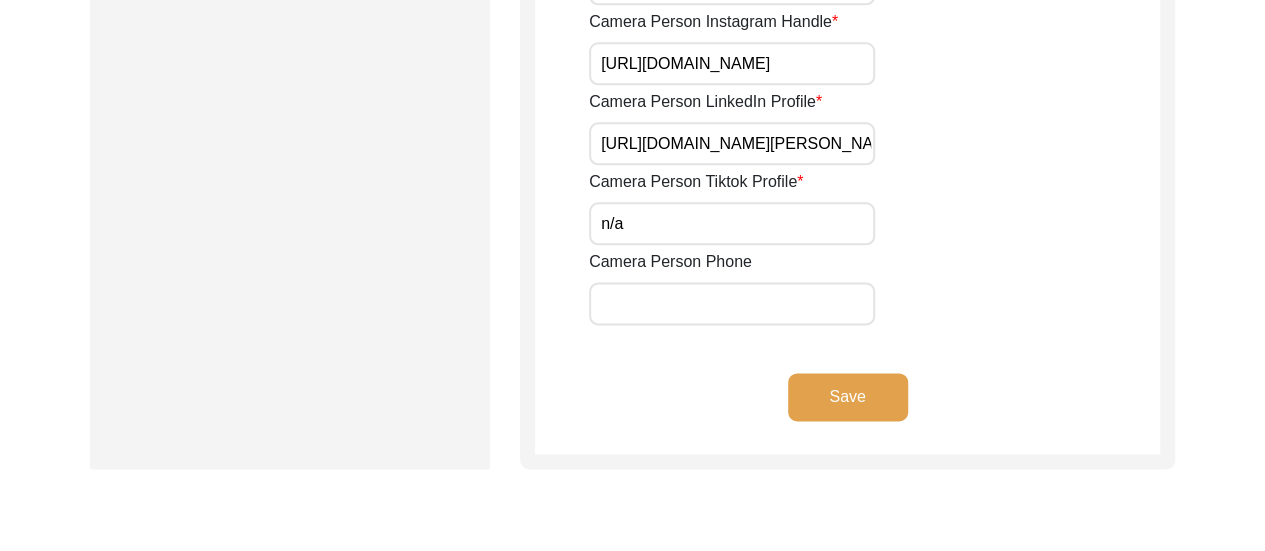 click on "Save" 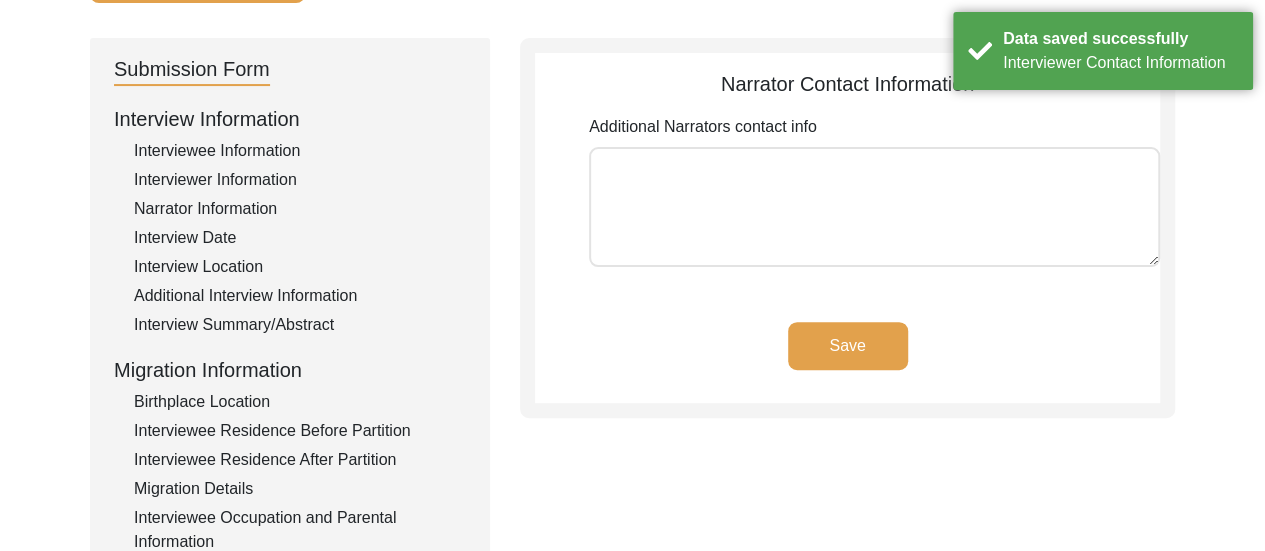 scroll, scrollTop: 174, scrollLeft: 0, axis: vertical 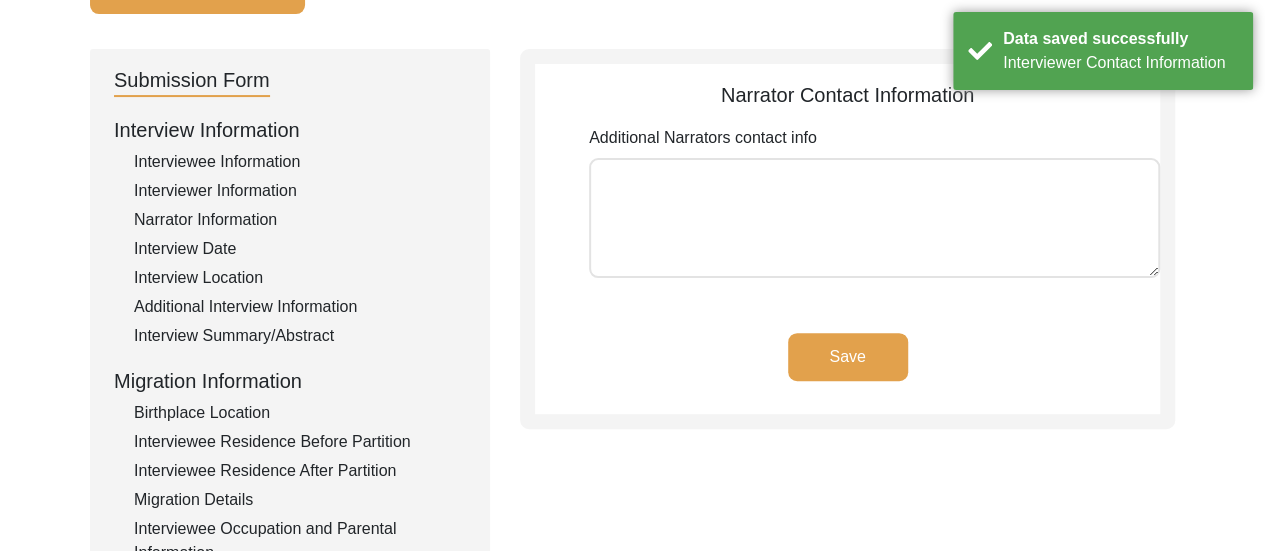 click on "Save" 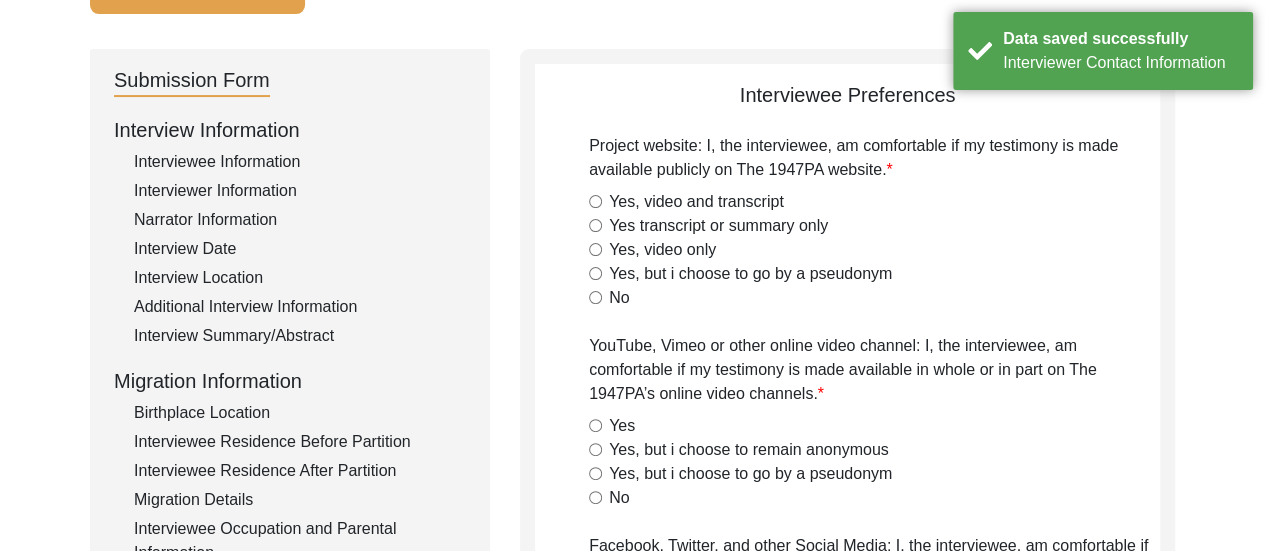 radio on "true" 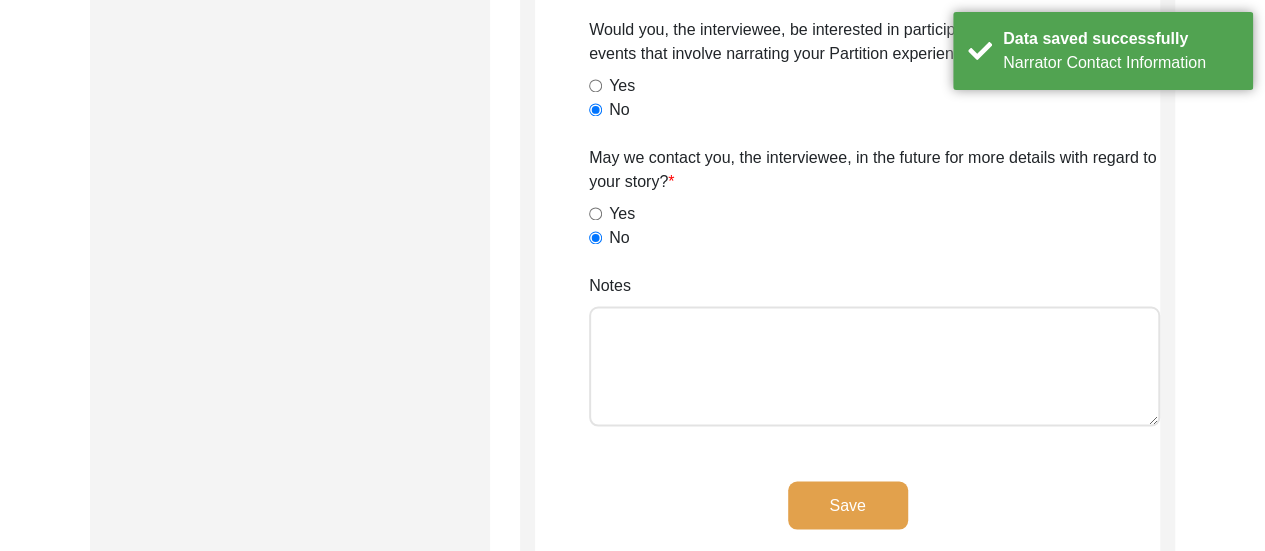 scroll, scrollTop: 1574, scrollLeft: 0, axis: vertical 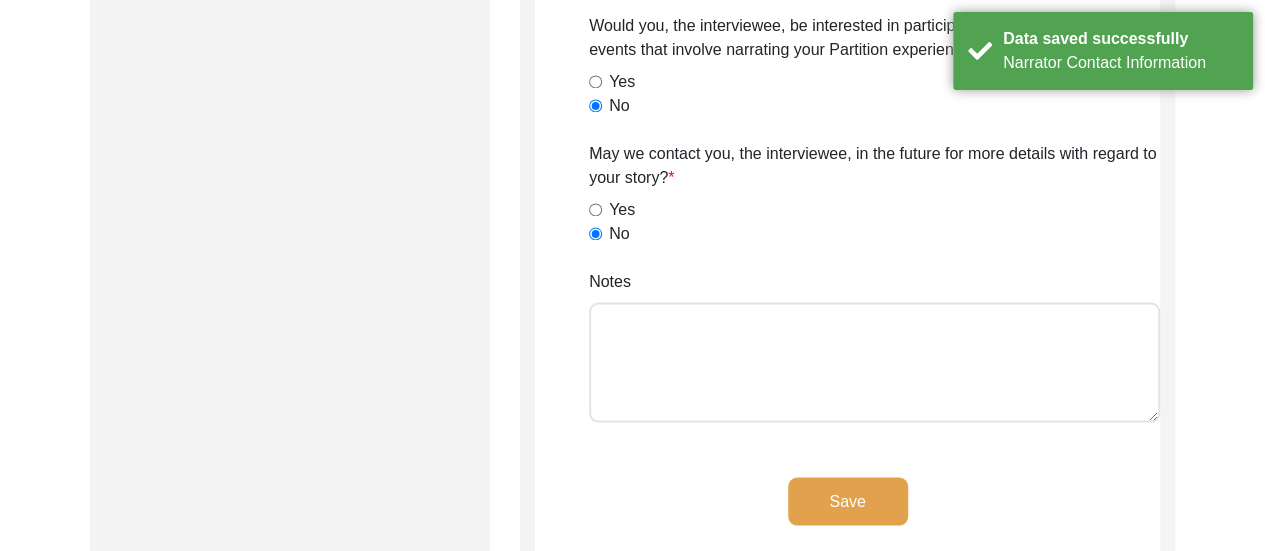 click on "Save" 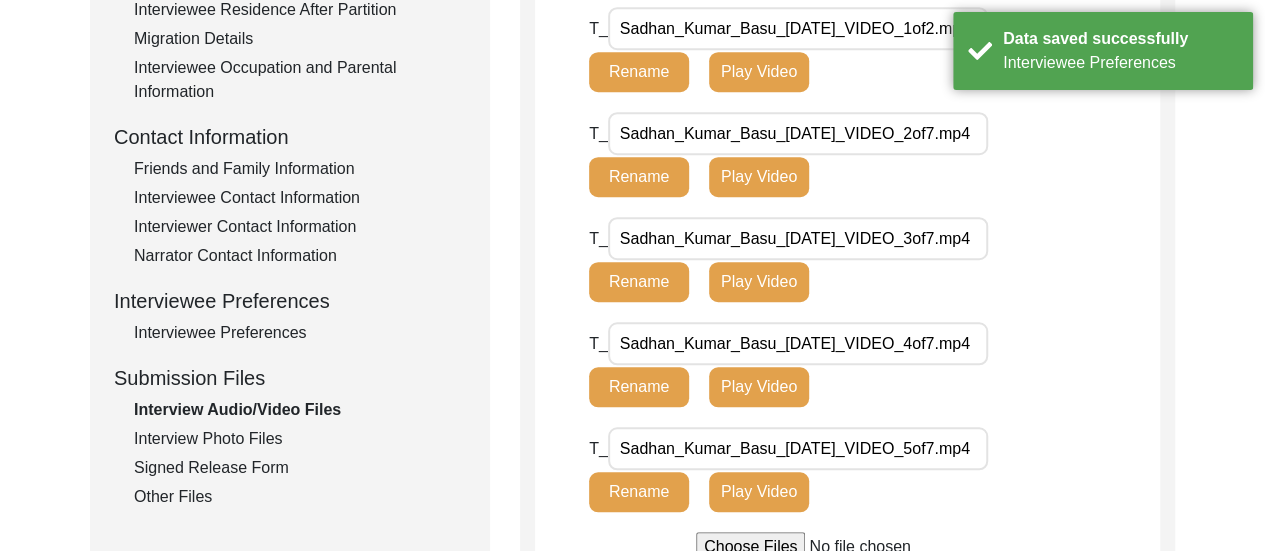 scroll, scrollTop: 826, scrollLeft: 0, axis: vertical 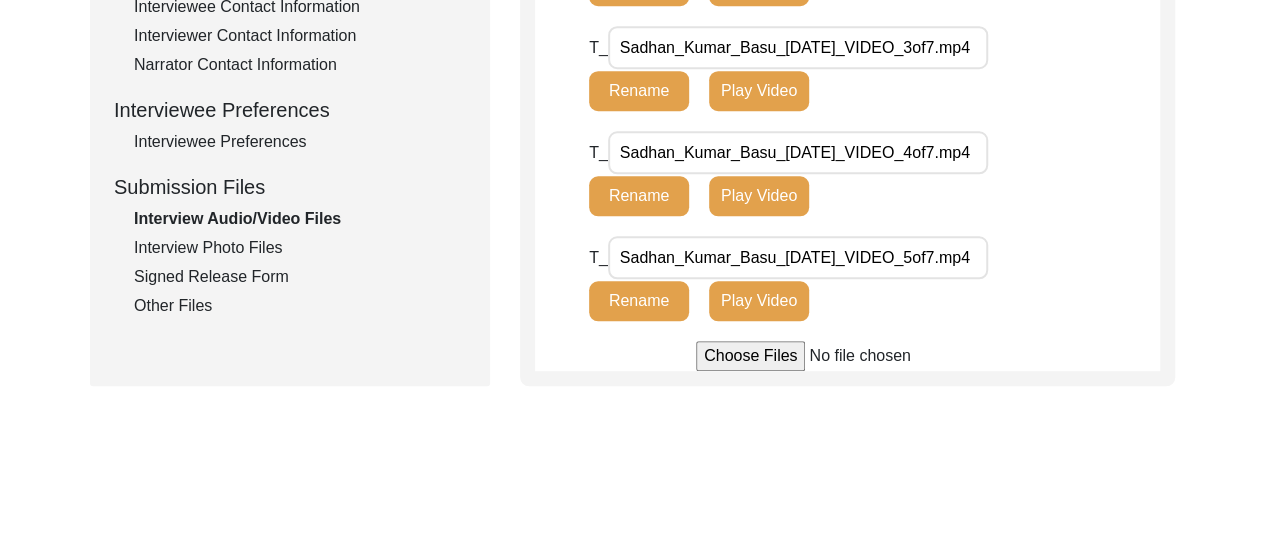 click at bounding box center [847, 356] 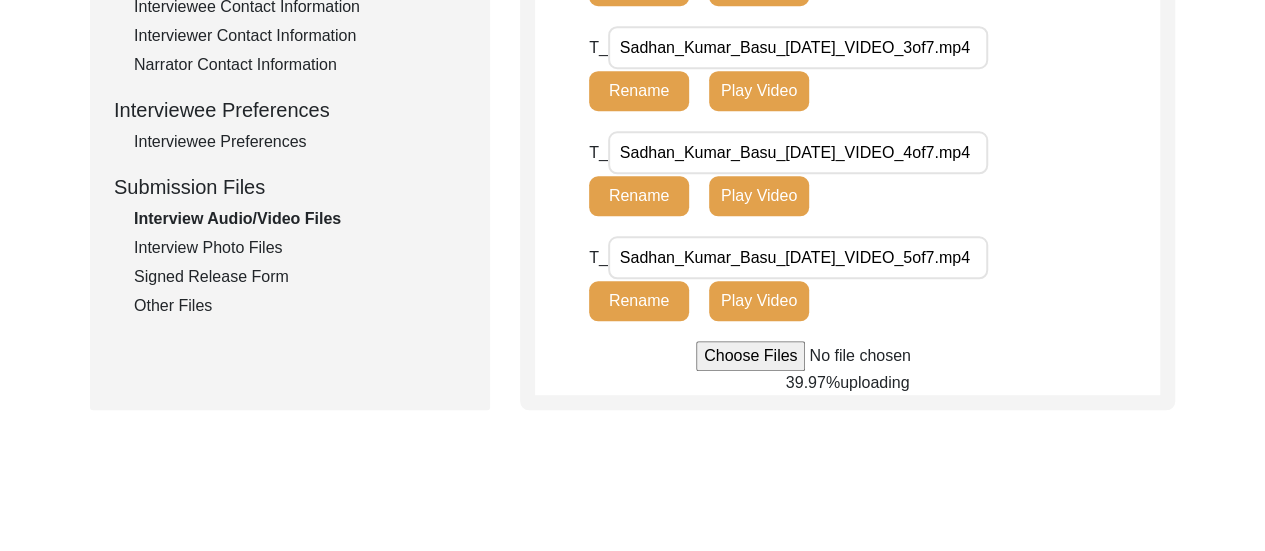 click on "Back to Dashboard  Interview ID:  T13388  Interviewee:  [PERSON_NAME]   Submission Form   Interview Information   Interviewee Information   Interviewer Information   Narrator Information   Interview Date   Interview Location   Additional Interview Information   Interview Summary/Abstract   Migration Information   Birthplace Location   Interviewee Residence Before Partition   Interviewee Residence After Partition   Migration Details   Interviewee Occupation and Parental Information   Contact Information   Friends and Family Information   Interviewee Contact Information   Interviewer Contact Information   Narrator Contact Information   Interviewee Preferences   Interviewee Preferences   Submission Files   Interview Audio/Video Files   Interview Photo Files   Signed Release Form   Other Files   Interview Audio/Video Files  File Naming Convention: Video files:  Firstname_Middlename_Lastname_mm-dd-yyyy_VIDEO_#of#.file-extension  Sikandar_Baptista_[DATE]_VIDEO_1of2.mp4/mov/mts  Audio files: B-Roll: T_ T_" 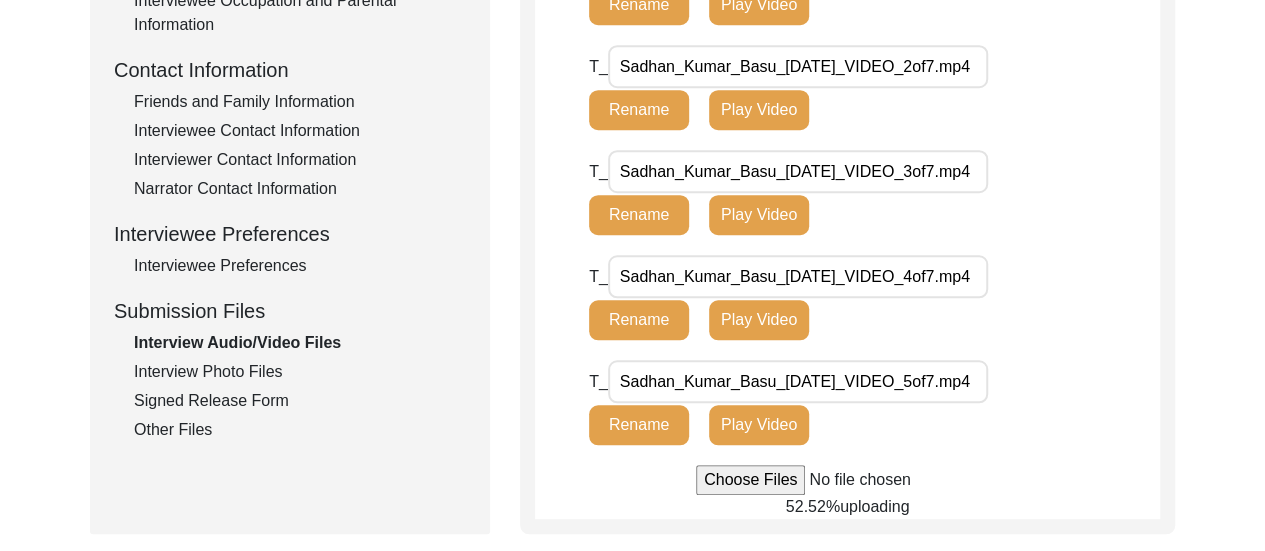 scroll, scrollTop: 706, scrollLeft: 0, axis: vertical 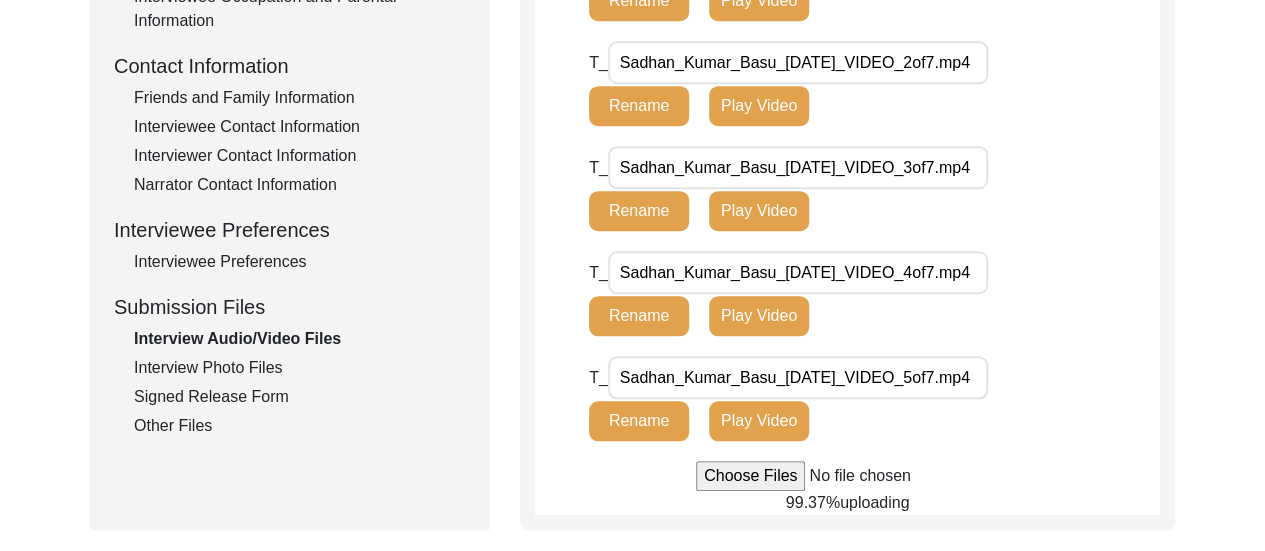 type 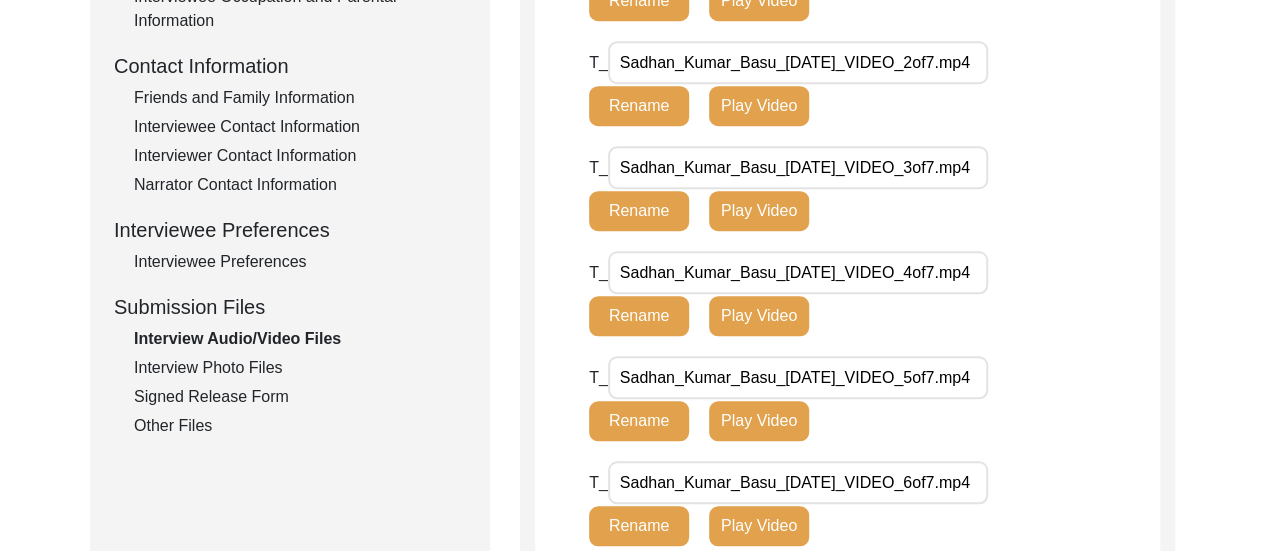click on "Back to Dashboard  Interview ID:  T13388  Interviewee:  [PERSON_NAME]   Submission Form   Interview Information   Interviewee Information   Interviewer Information   Narrator Information   Interview Date   Interview Location   Additional Interview Information   Interview Summary/Abstract   Migration Information   Birthplace Location   Interviewee Residence Before Partition   Interviewee Residence After Partition   Migration Details   Interviewee Occupation and Parental Information   Contact Information   Friends and Family Information   Interviewee Contact Information   Interviewer Contact Information   Narrator Contact Information   Interviewee Preferences   Interviewee Preferences   Submission Files   Interview Audio/Video Files   Interview Photo Files   Signed Release Form   Other Files   Interview Audio/Video Files  File Naming Convention: Video files:  Firstname_Middlename_Lastname_mm-dd-yyyy_VIDEO_#of#.file-extension  Sikandar_Baptista_[DATE]_VIDEO_1of2.mp4/mov/mts  Audio files: B-Roll: T_ T_" 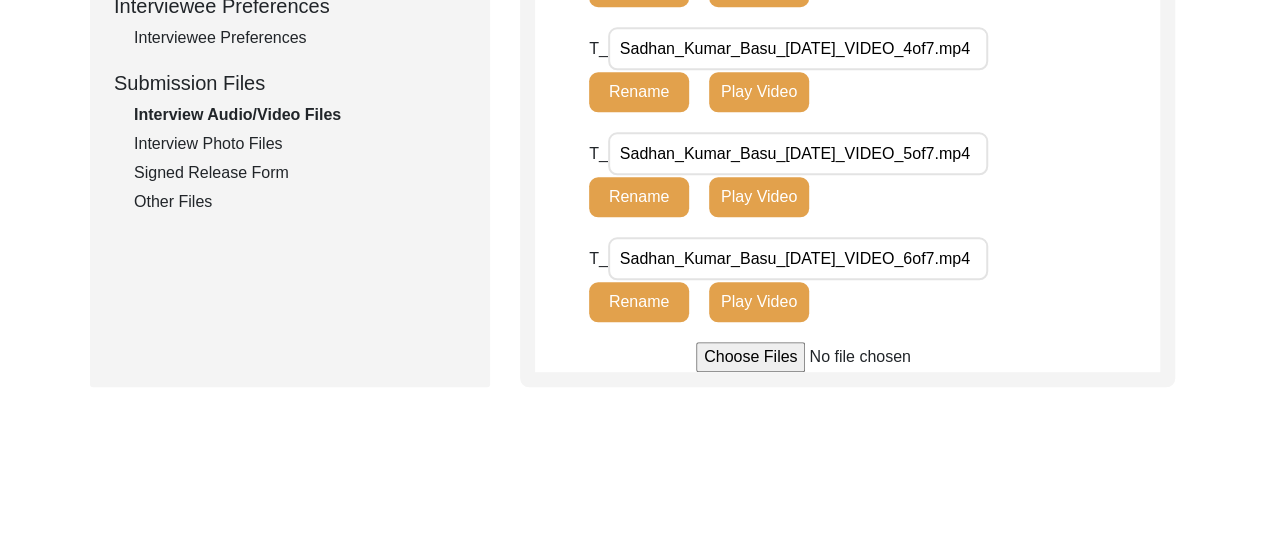 scroll, scrollTop: 906, scrollLeft: 0, axis: vertical 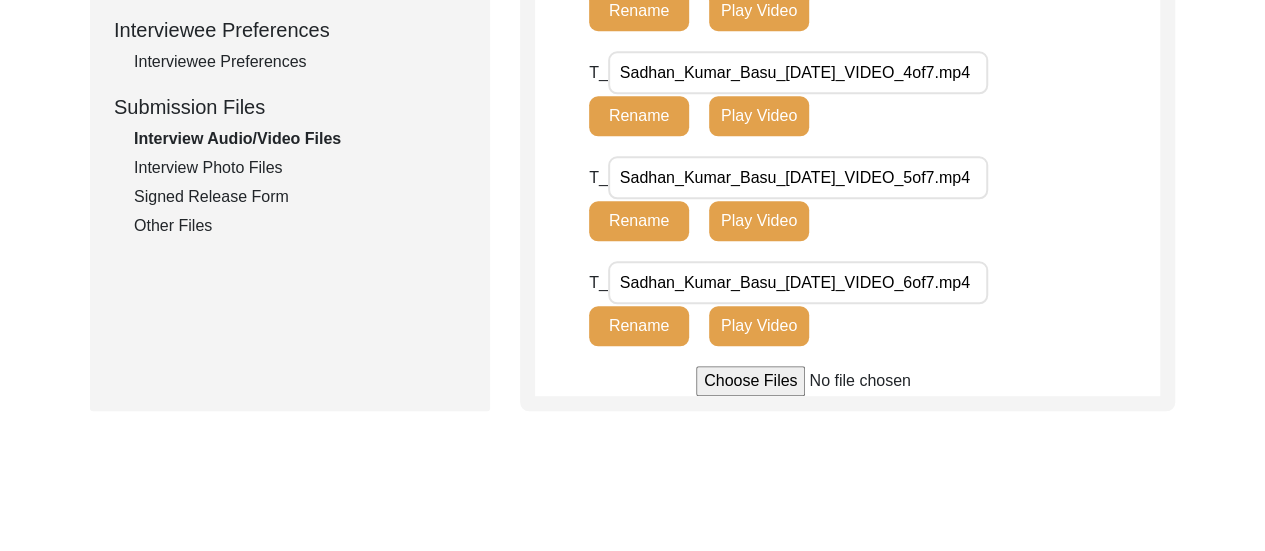 click on "Interview Photo Files" 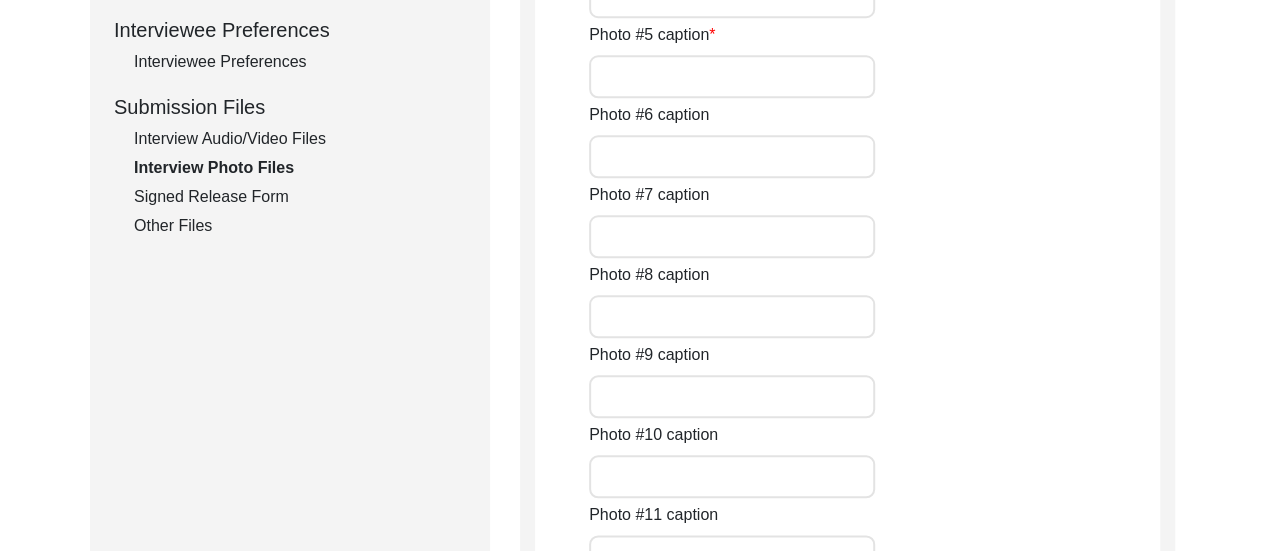 click on "Photo #7 caption" 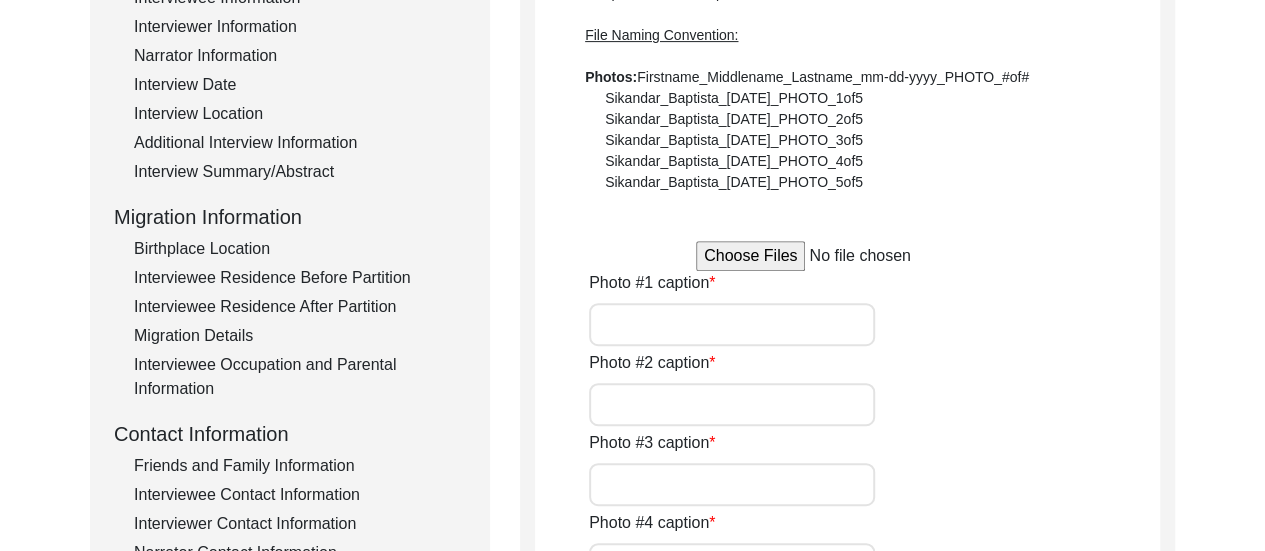 scroll, scrollTop: 266, scrollLeft: 0, axis: vertical 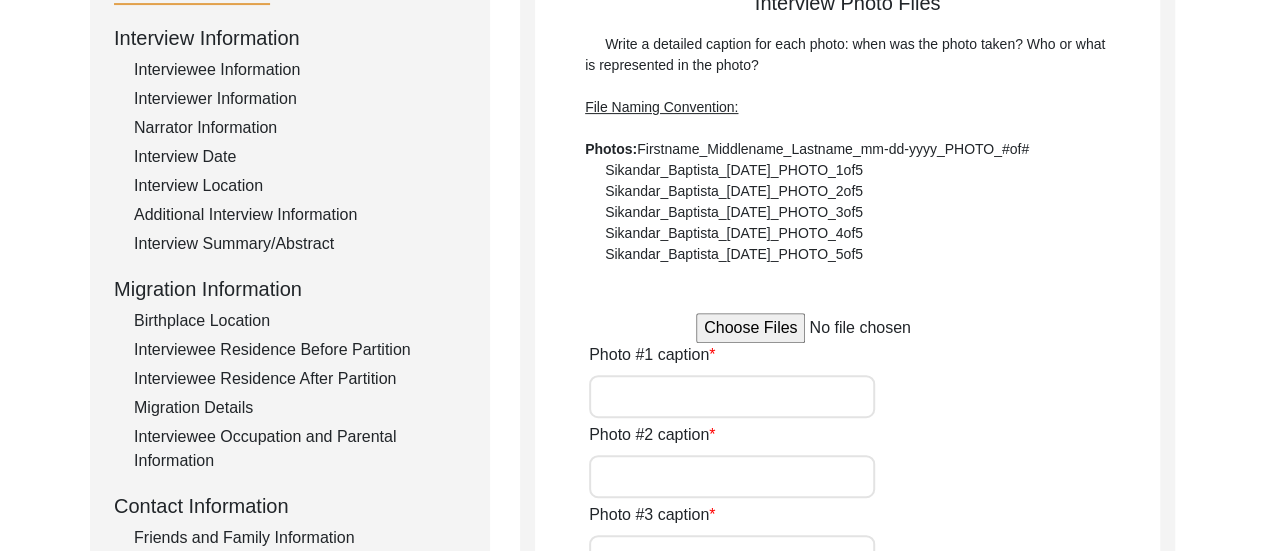 click at bounding box center [847, 328] 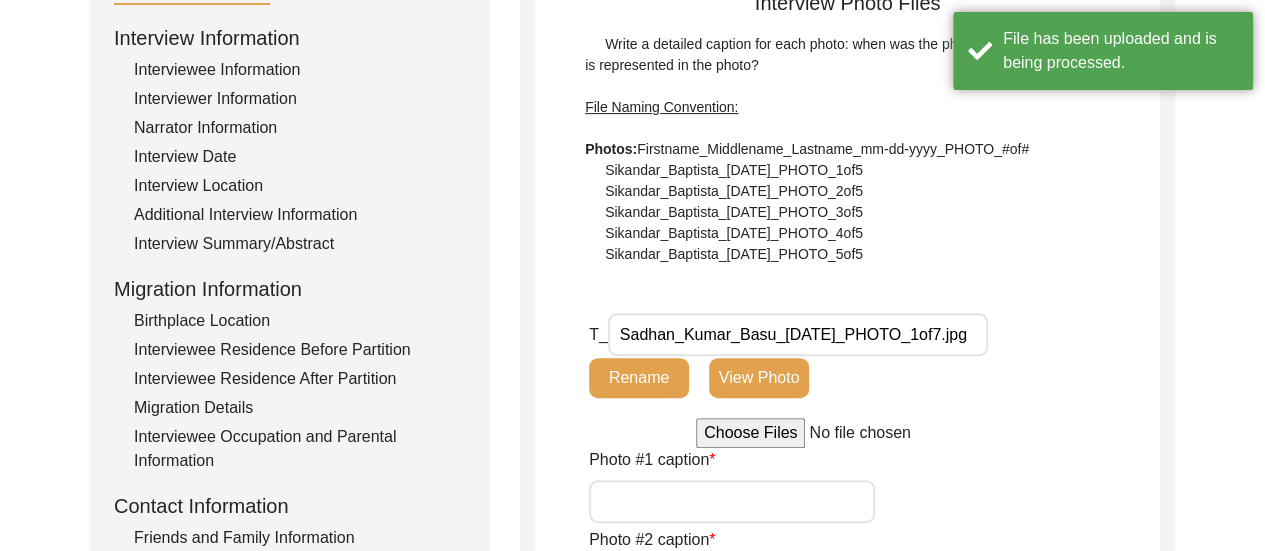 click at bounding box center (847, 433) 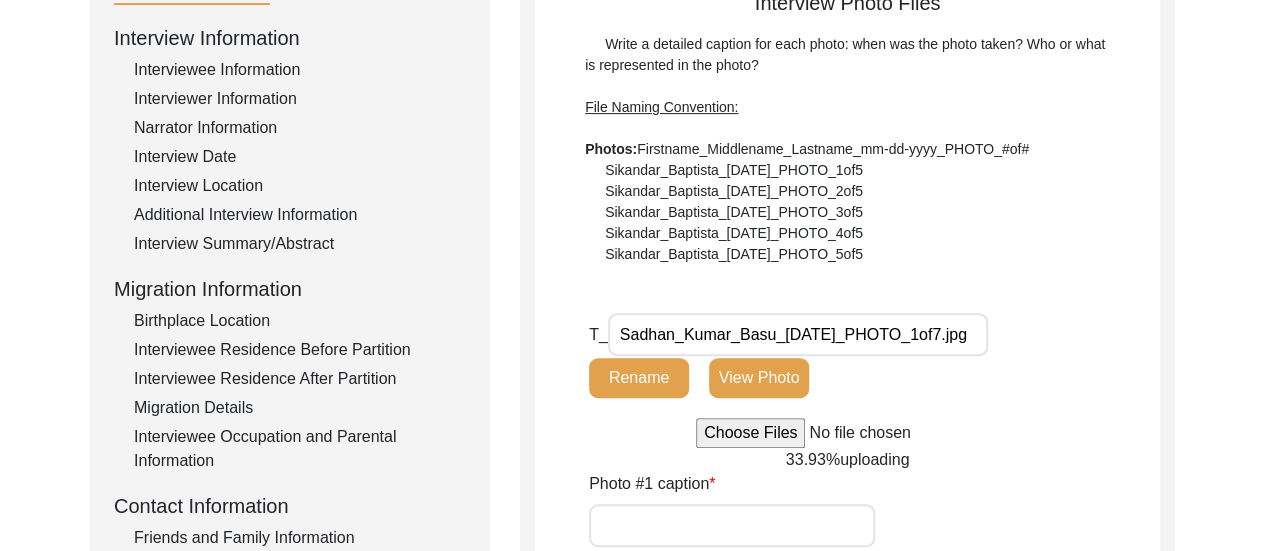 click at bounding box center [847, 433] 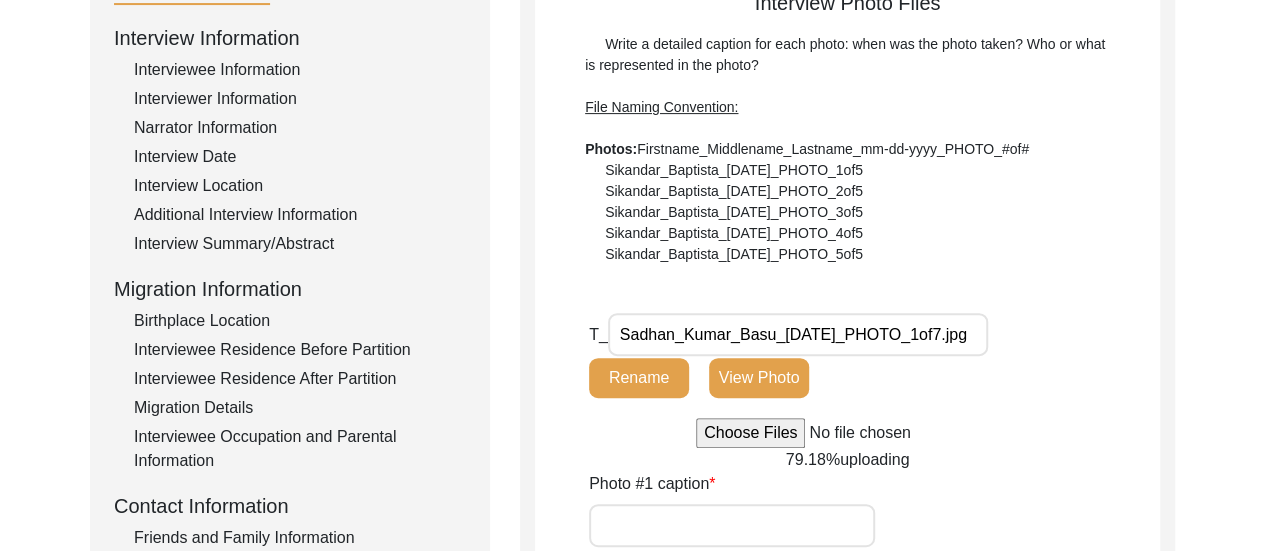 type on "C:\fakepath\Sadhan_Kumar_Basu_[DATE]_PHOTO_3of7.jpg" 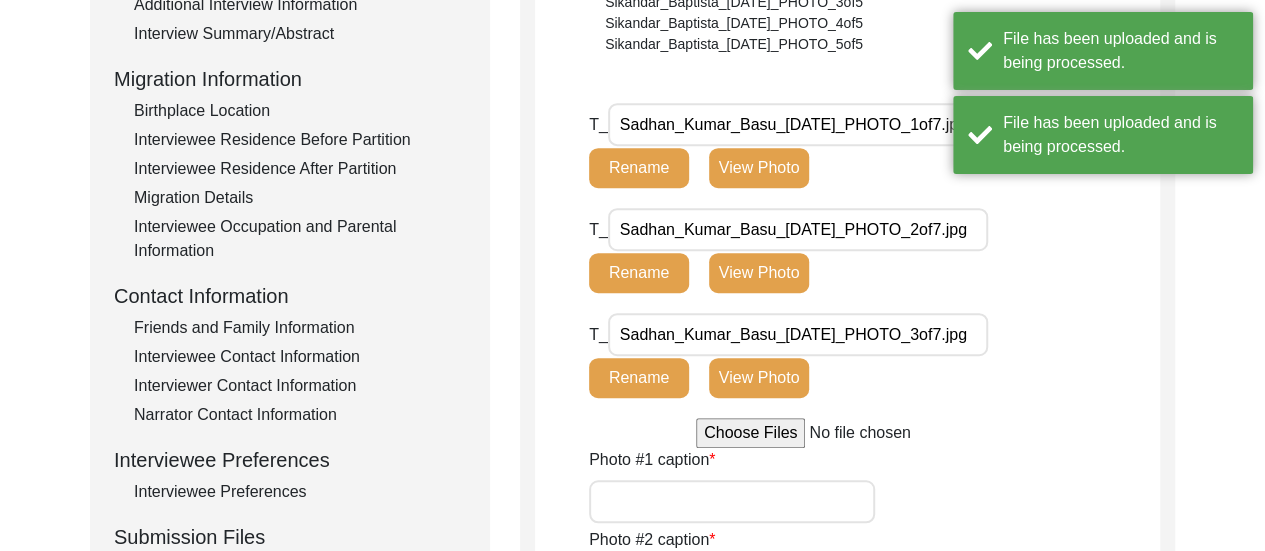 scroll, scrollTop: 506, scrollLeft: 0, axis: vertical 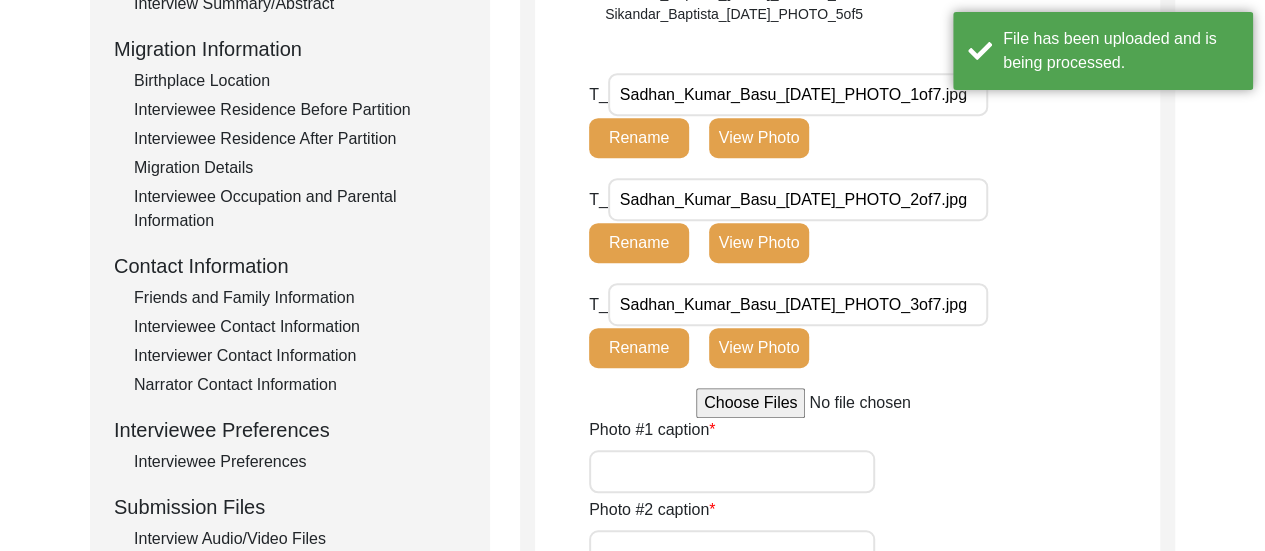 click at bounding box center (847, 403) 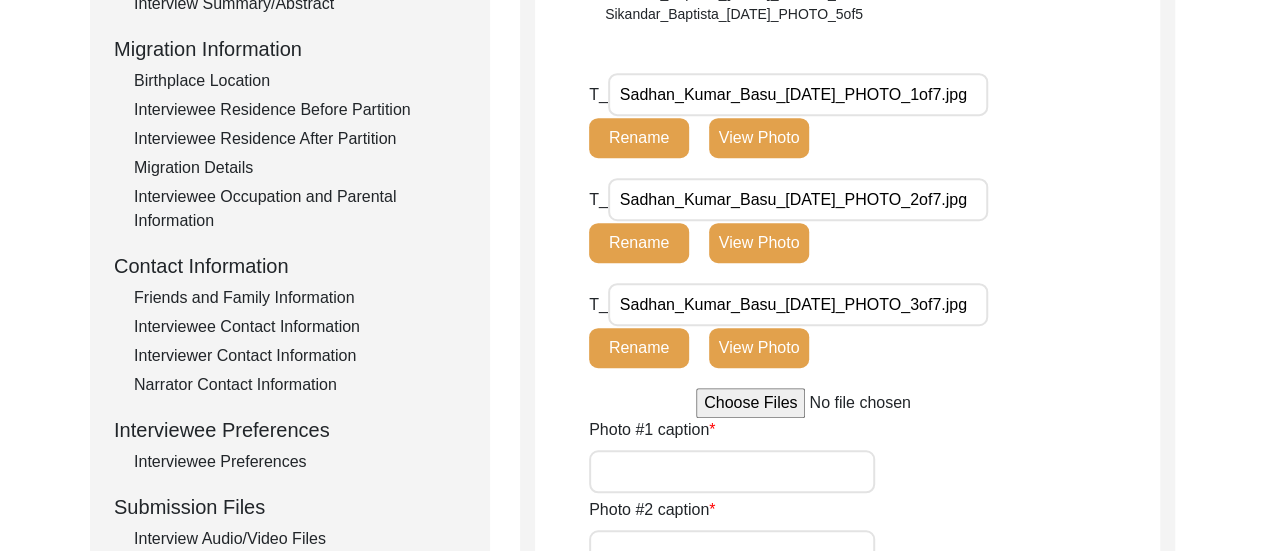 type on "C:\fakepath\Sadhan_Kumar_Basu_[DATE]_PHOTO_4of7.jpg" 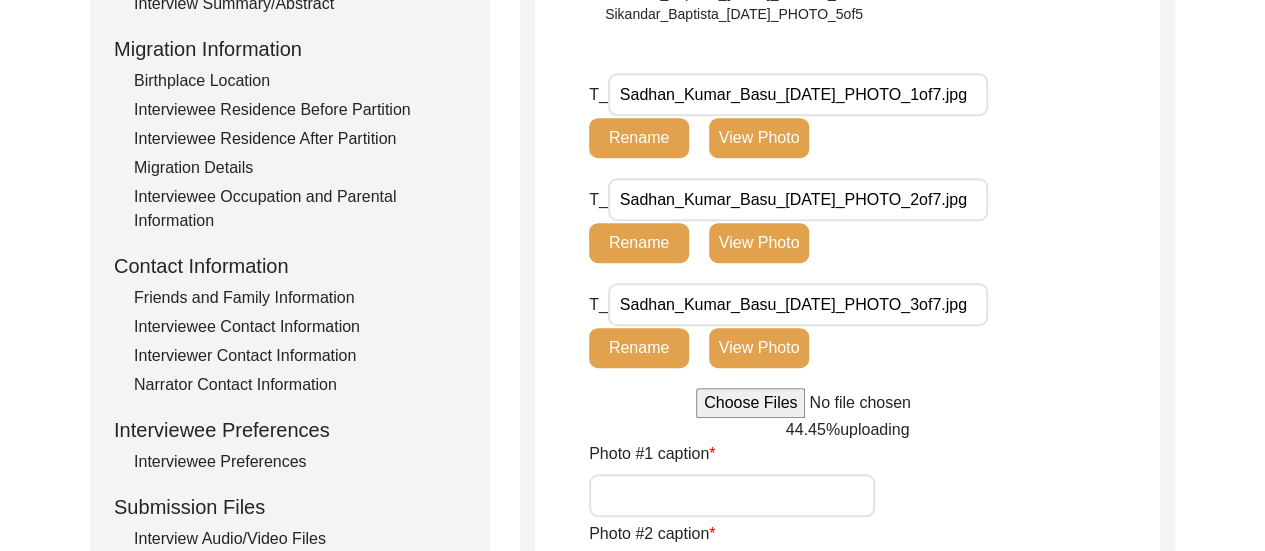 click at bounding box center (847, 403) 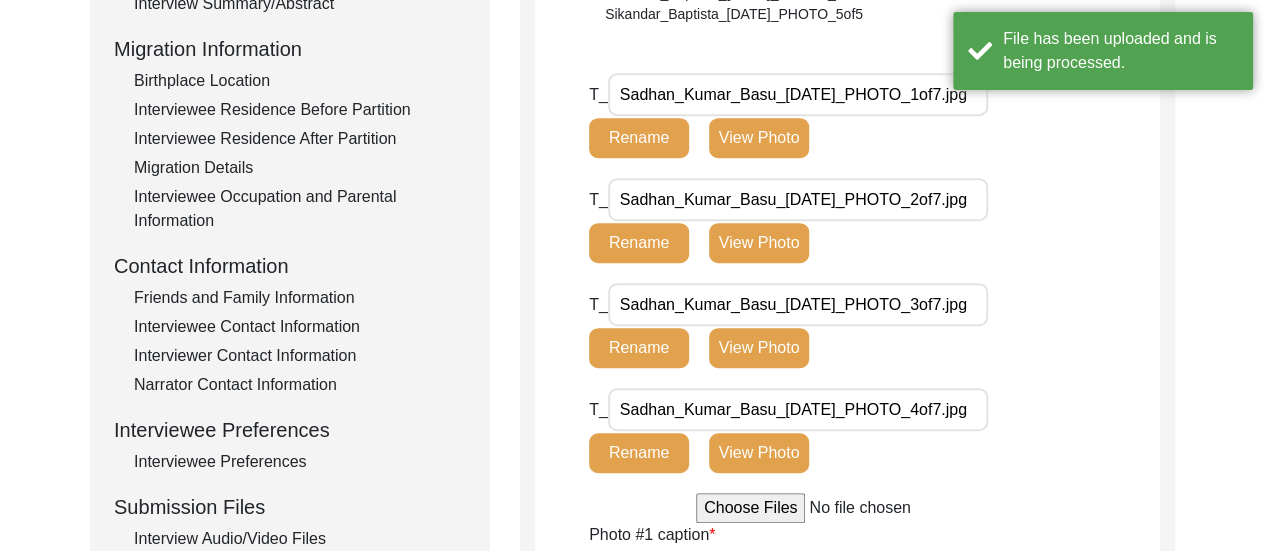 type on "C:\fakepath\Sadhan_Kumar_Basu_[DATE]_PHOTO_5of7.jpg" 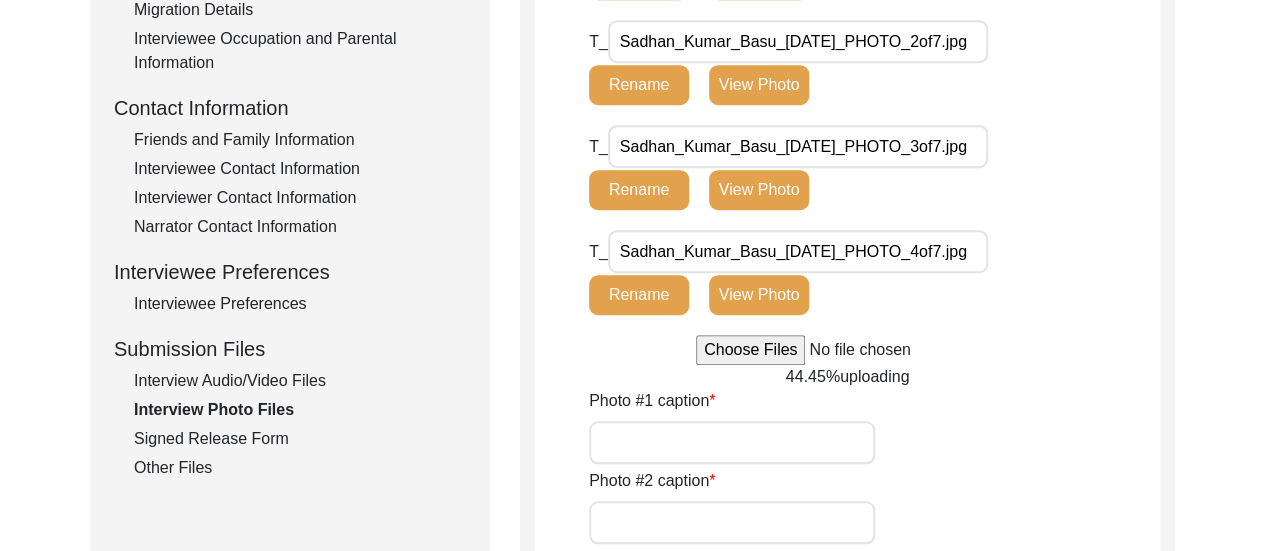 scroll, scrollTop: 666, scrollLeft: 0, axis: vertical 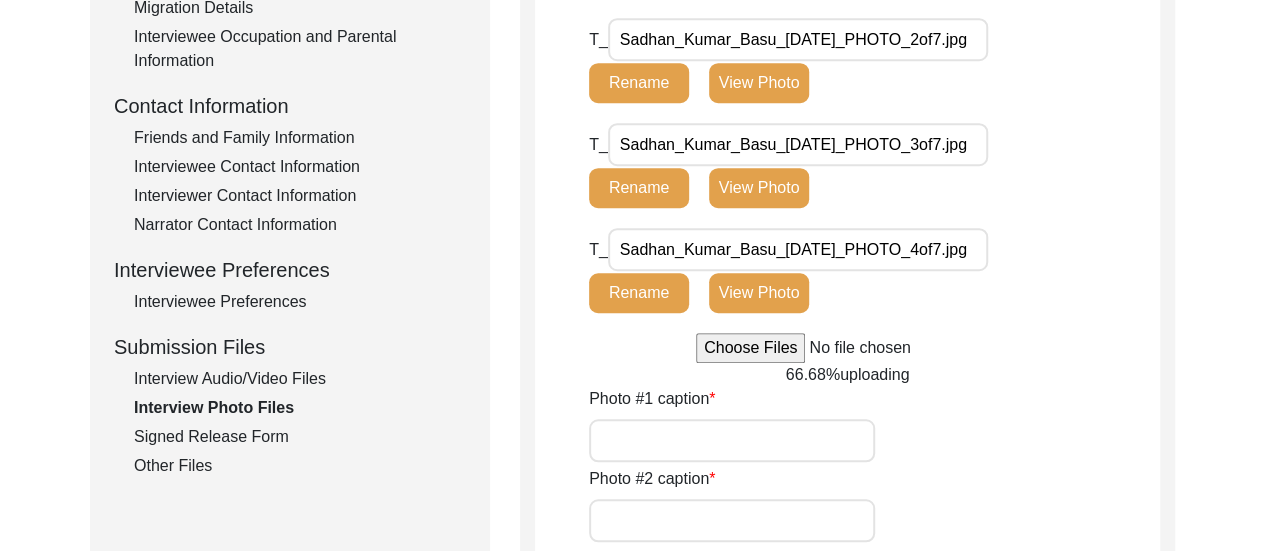 click at bounding box center [847, 348] 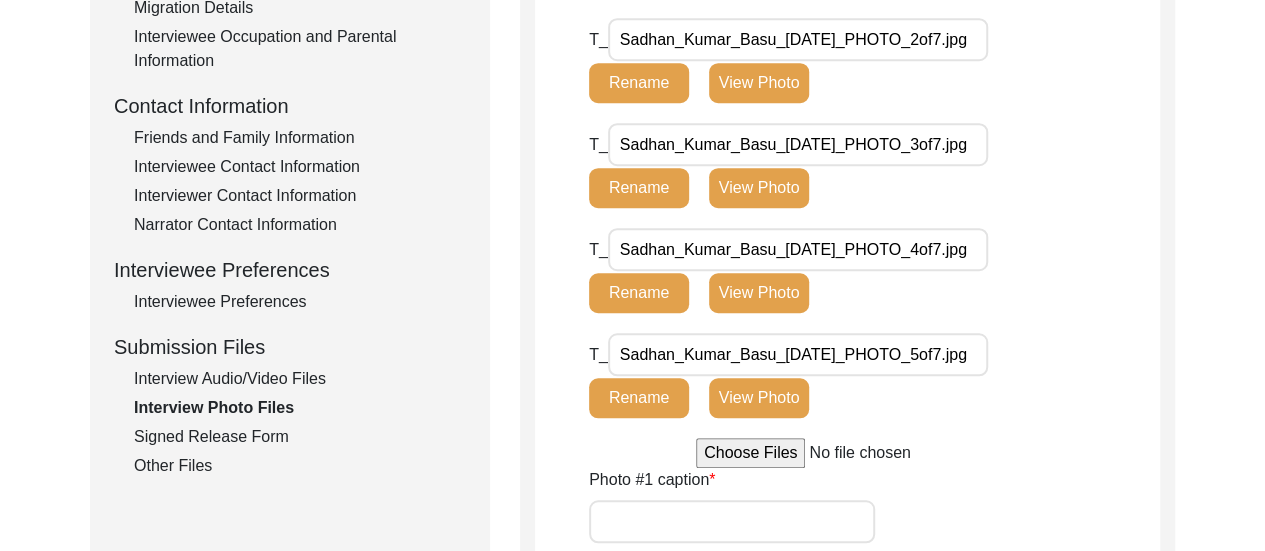 type on "C:\fakepath\Sadhan_Kumar_Basu_[DATE]_PHOTO_6of7.jpg" 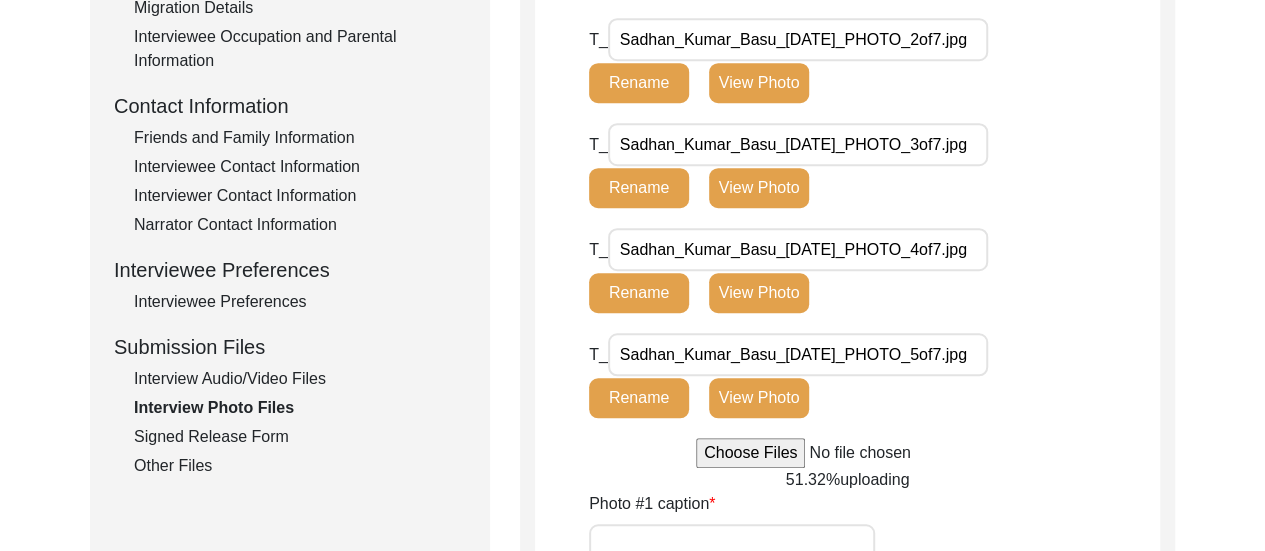 click at bounding box center (847, 453) 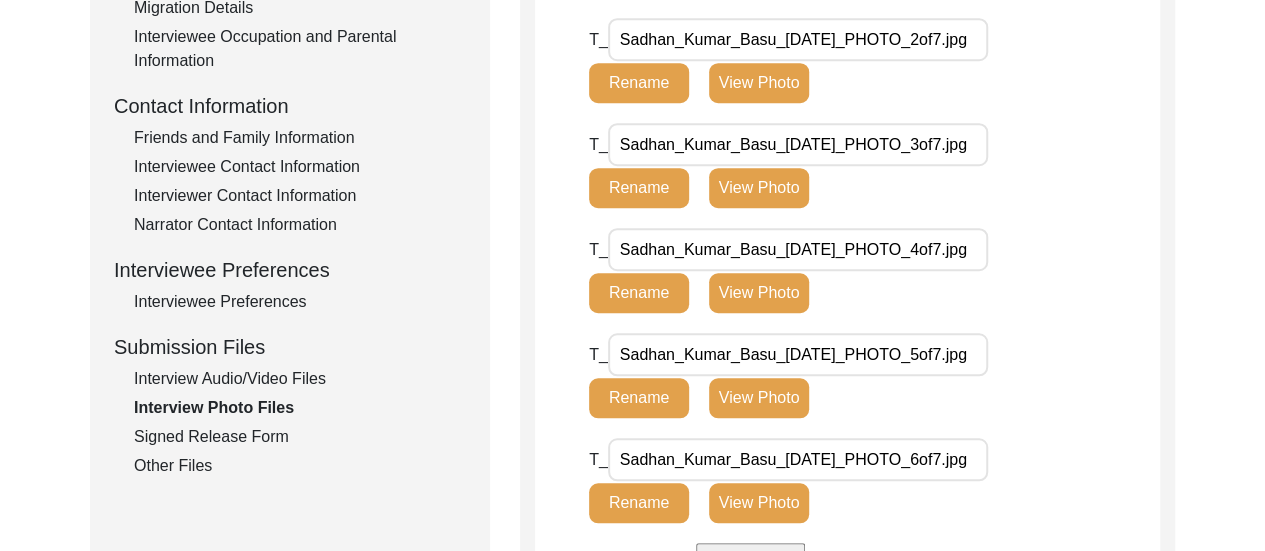 click on "Back to Dashboard  Interview ID:  T13388  Interviewee:  [PERSON_NAME]   Submission Form   Interview Information   Interviewee Information   Interviewer Information   Narrator Information   Interview Date   Interview Location   Additional Interview Information   Interview Summary/Abstract   Migration Information   Birthplace Location   Interviewee Residence Before Partition   Interviewee Residence After Partition   Migration Details   Interviewee Occupation and Parental Information   Contact Information   Friends and Family Information   Interviewee Contact Information   Interviewer Contact Information   Narrator Contact Information   Interviewee Preferences   Interviewee Preferences   Submission Files   Interview Audio/Video Files   Interview Photo Files   Signed Release Form   Other Files   Interview Photo Files  Write a detailed caption for each photo: when was the photo taken? Who or what is represented in the photo?  File Naming Convention: Photos: Sikandar_Baptista_[DATE]_PHOTO_1of5  T_ Rename" 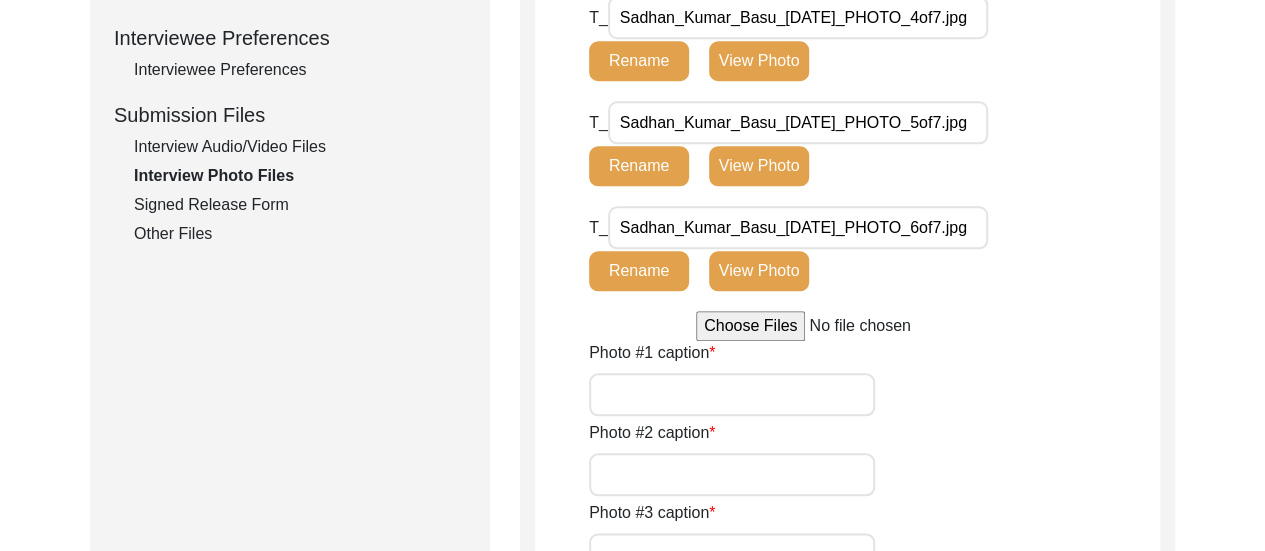 scroll, scrollTop: 906, scrollLeft: 0, axis: vertical 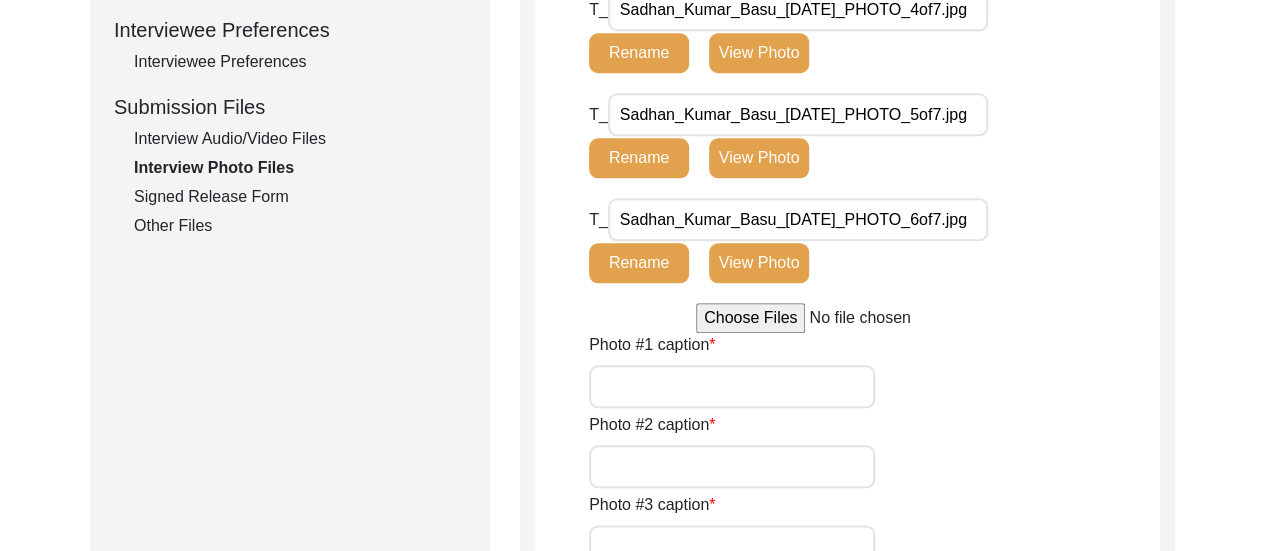 click at bounding box center [847, 318] 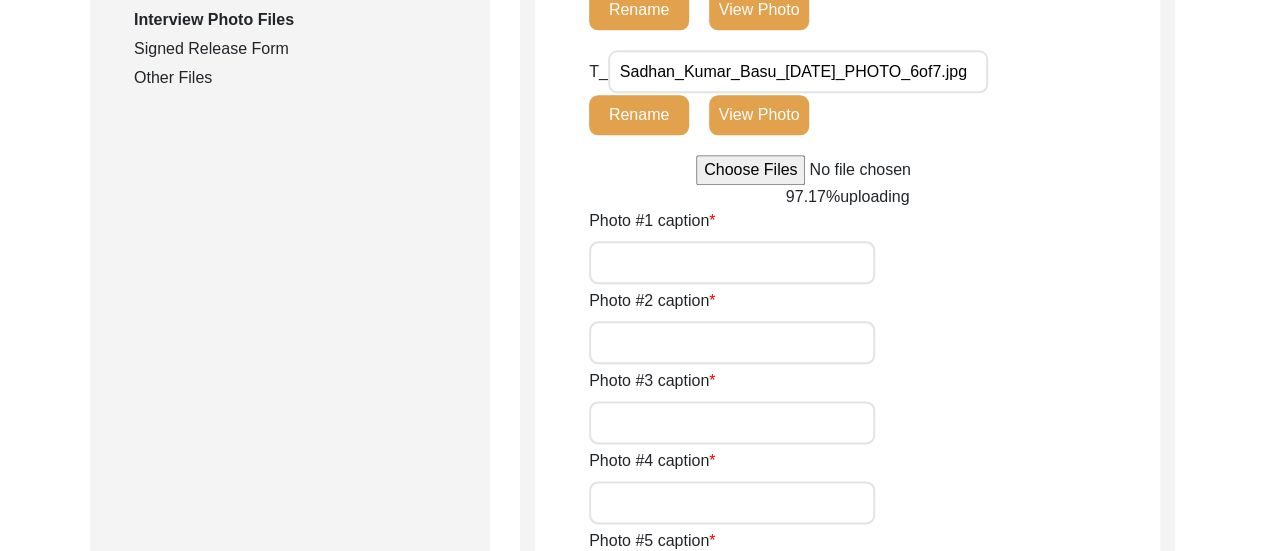 scroll, scrollTop: 1076, scrollLeft: 0, axis: vertical 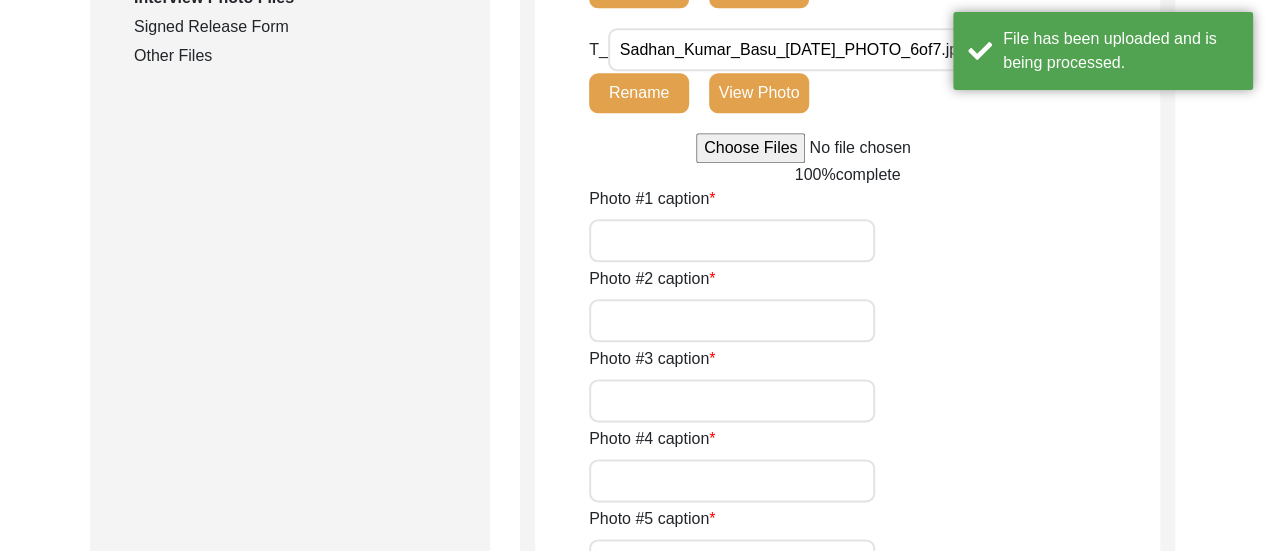 type 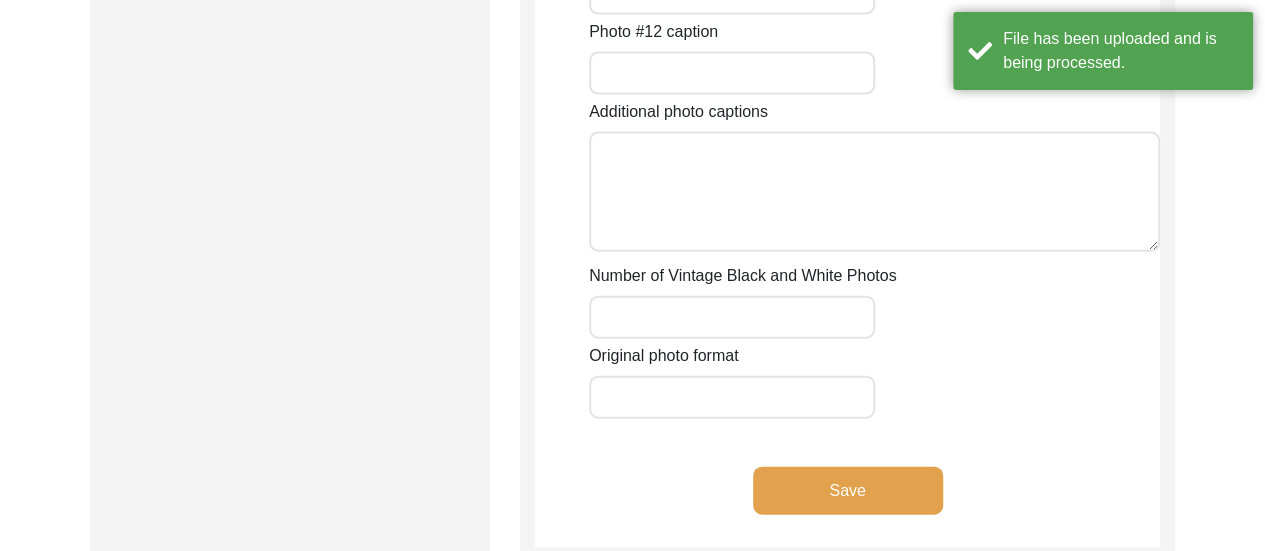 scroll, scrollTop: 2196, scrollLeft: 0, axis: vertical 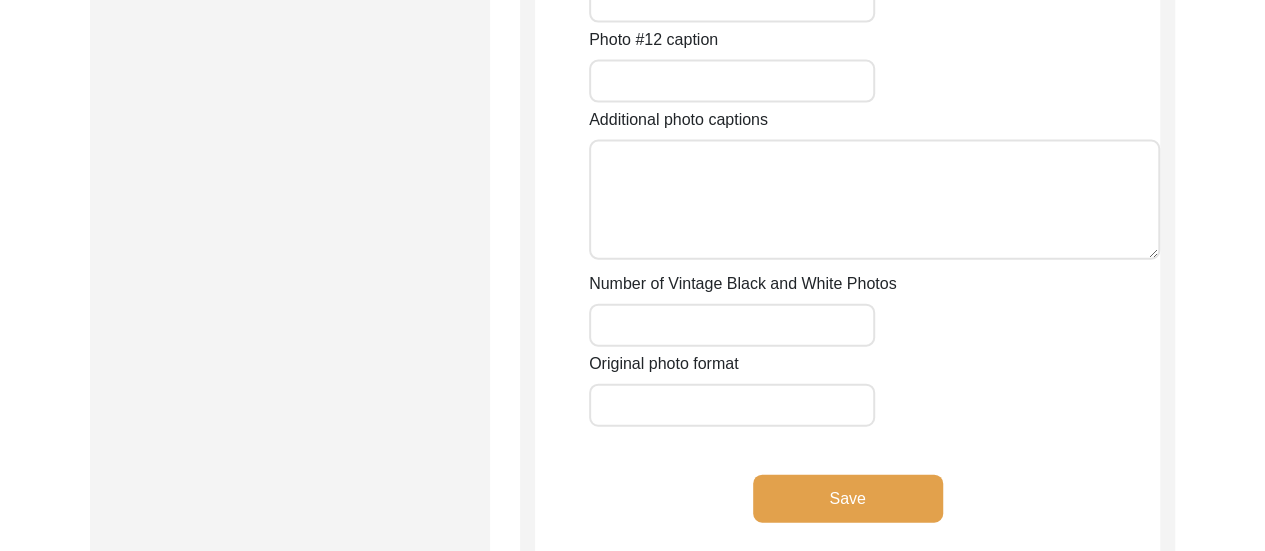 click on "Original photo format" at bounding box center (732, 405) 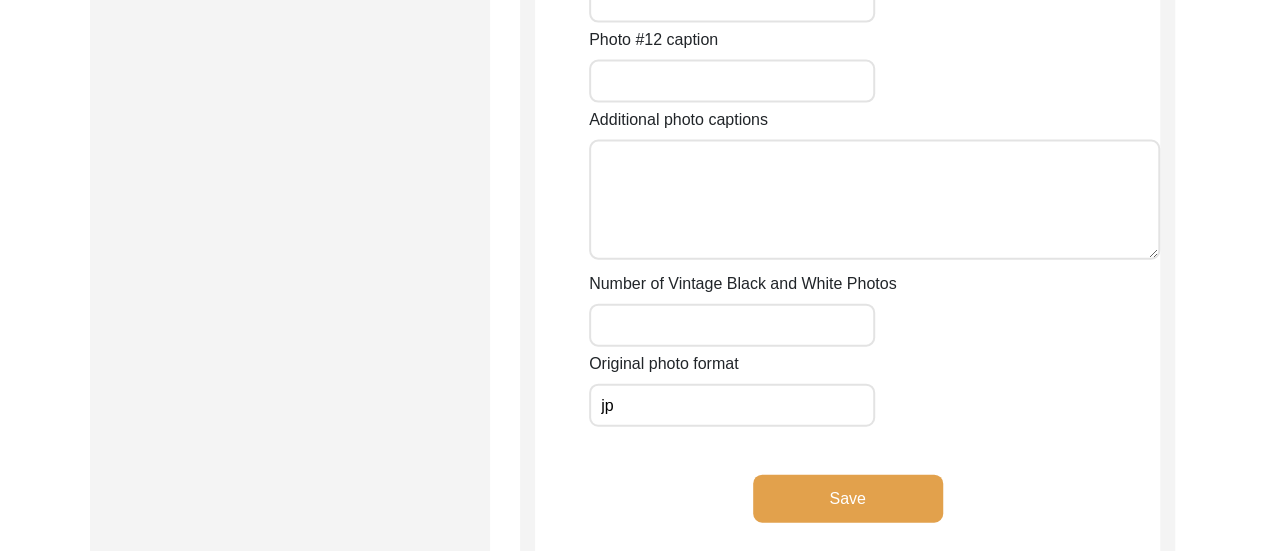type on "jpg" 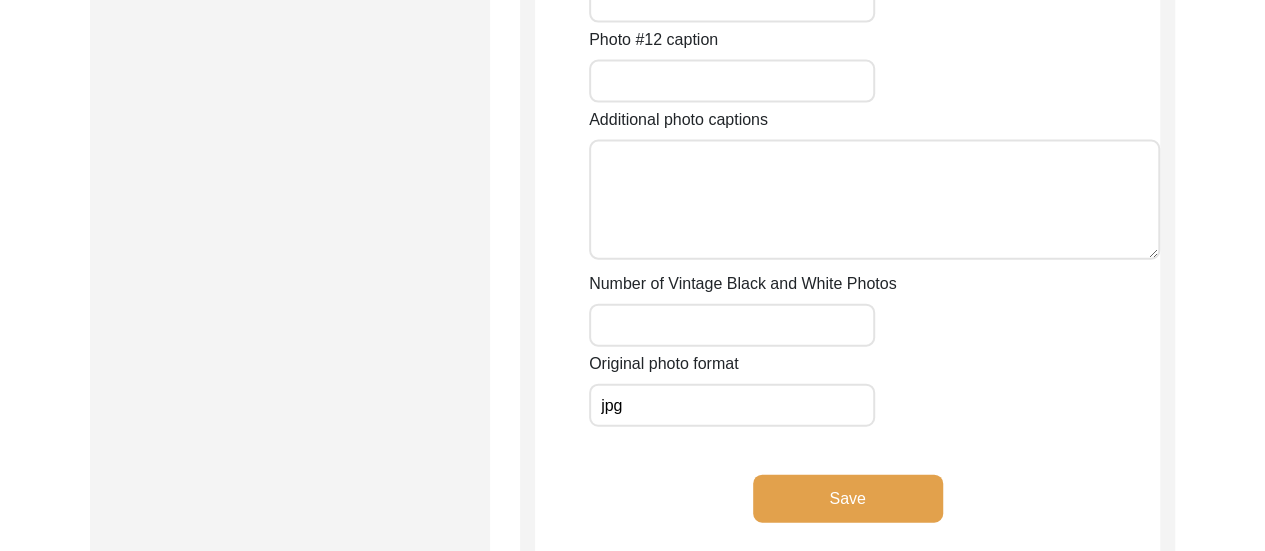 click on "Number of Vintage Black and White Photos" at bounding box center [732, 325] 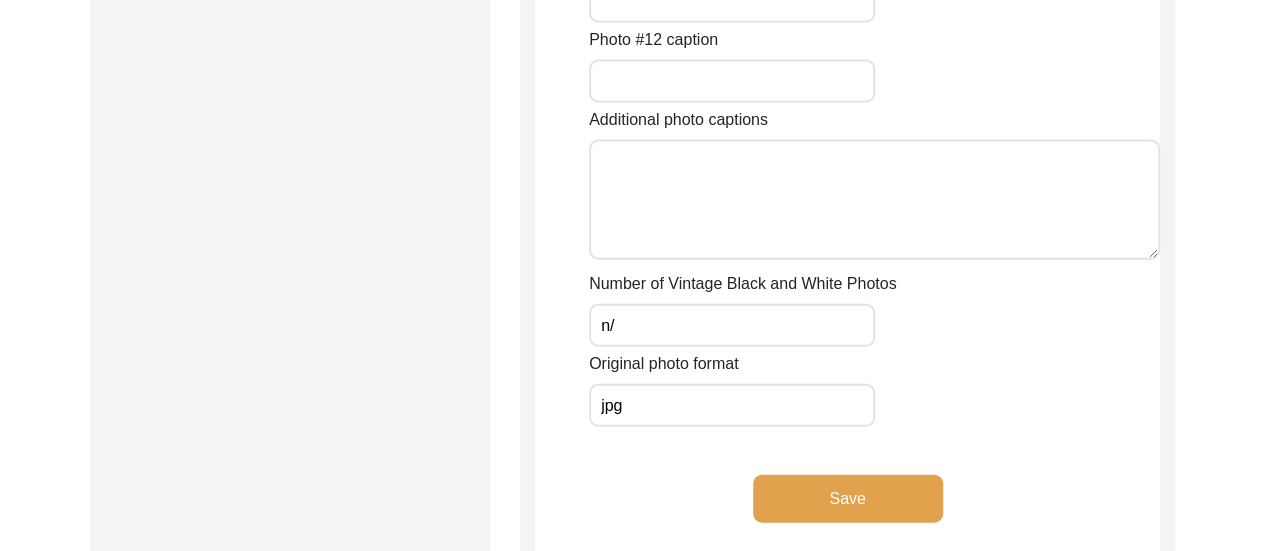 type on "n/a" 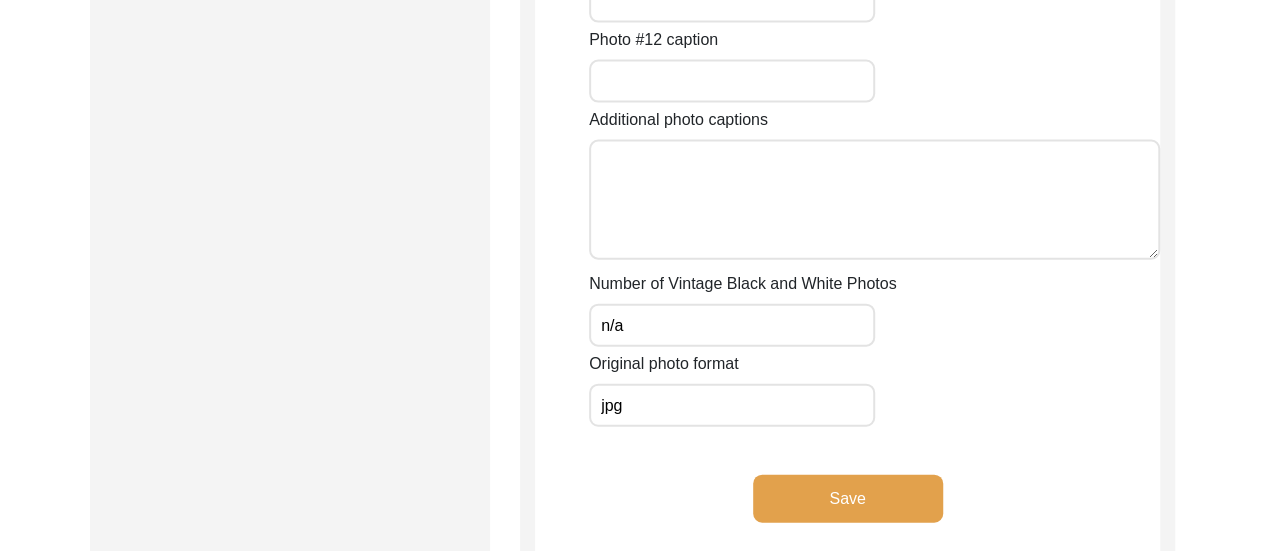 click on "Original photo format jpg" 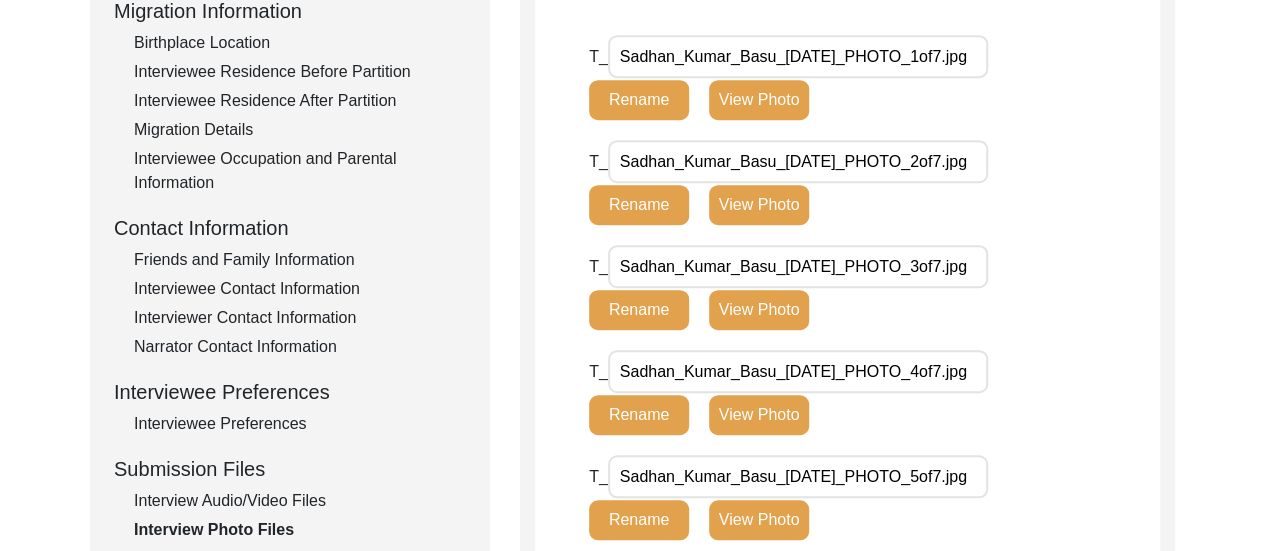 scroll, scrollTop: 540, scrollLeft: 0, axis: vertical 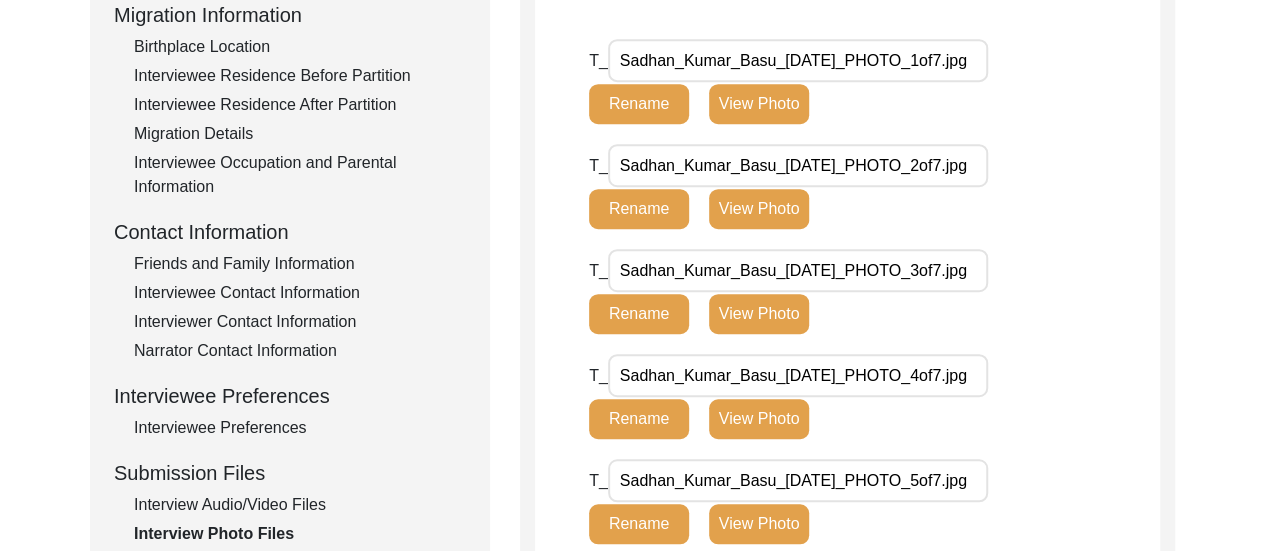 click on "Interview Audio/Video Files" 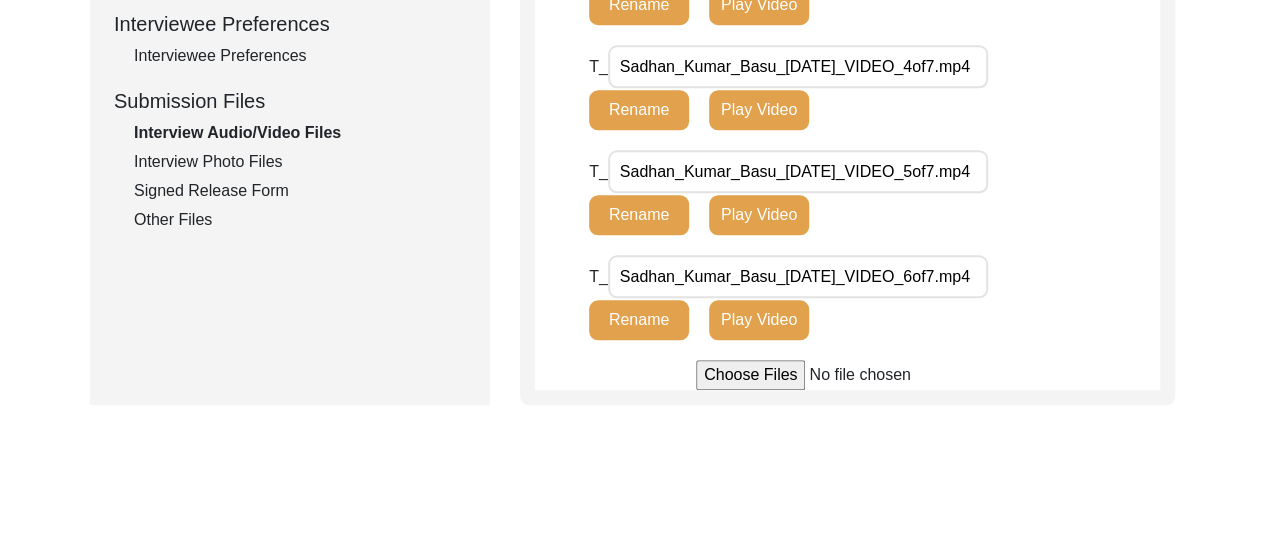scroll, scrollTop: 1051, scrollLeft: 0, axis: vertical 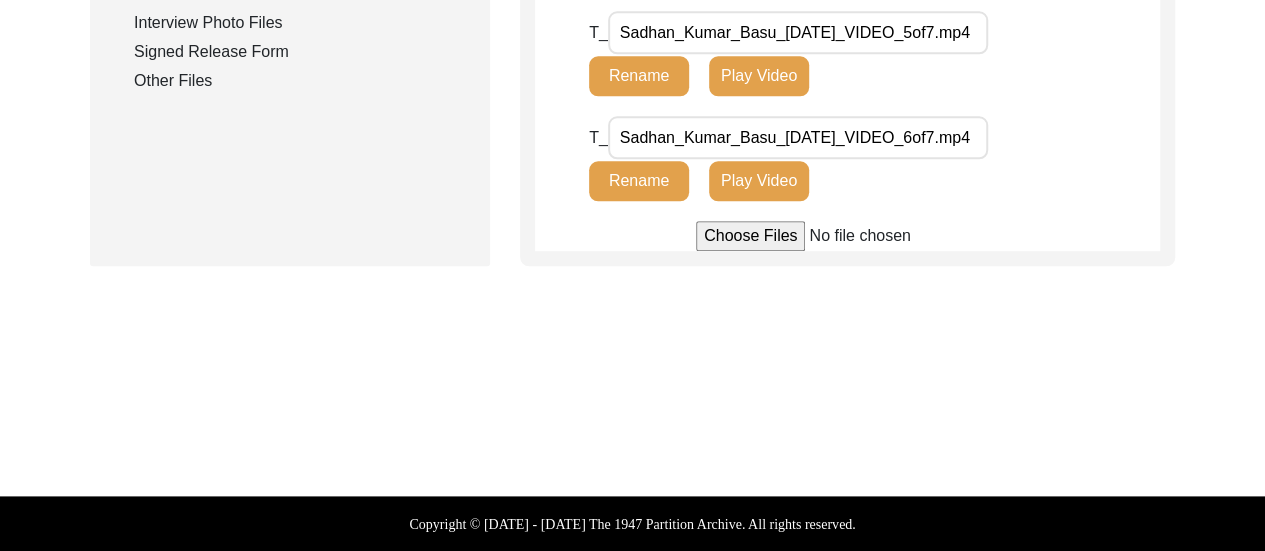click at bounding box center [847, 236] 